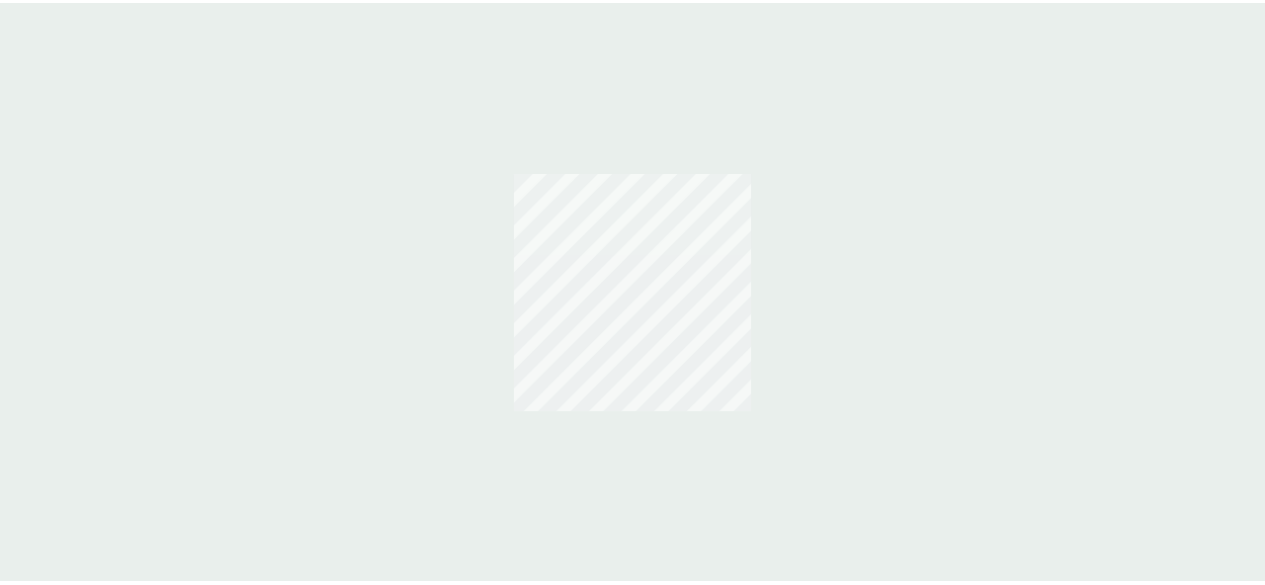scroll, scrollTop: 0, scrollLeft: 0, axis: both 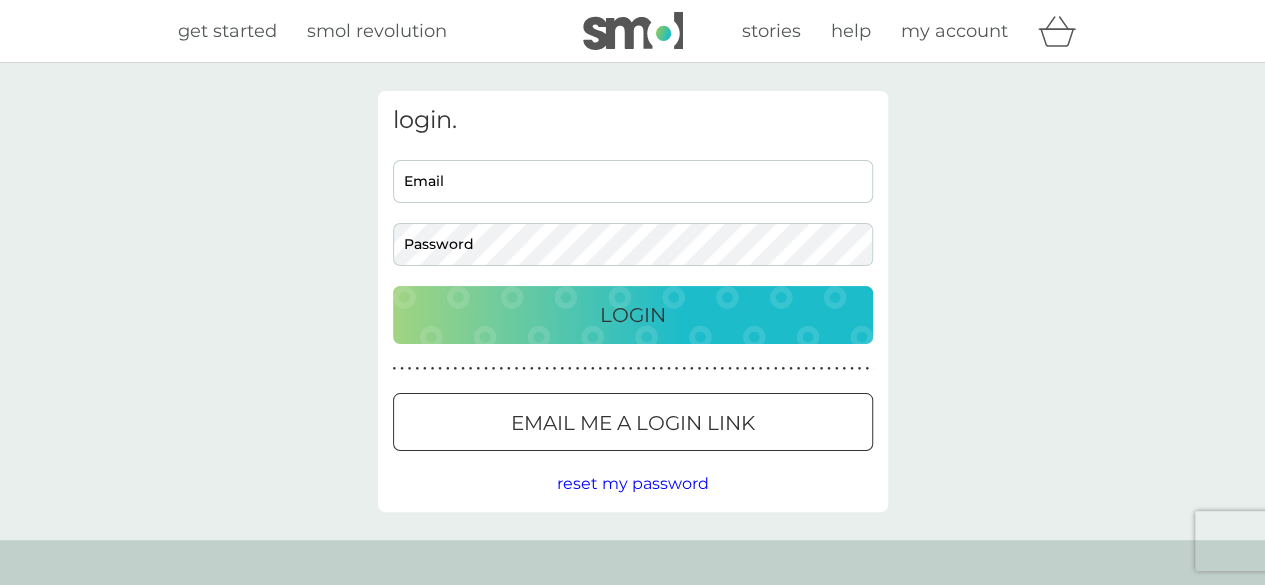 click on "Email" at bounding box center (633, 181) 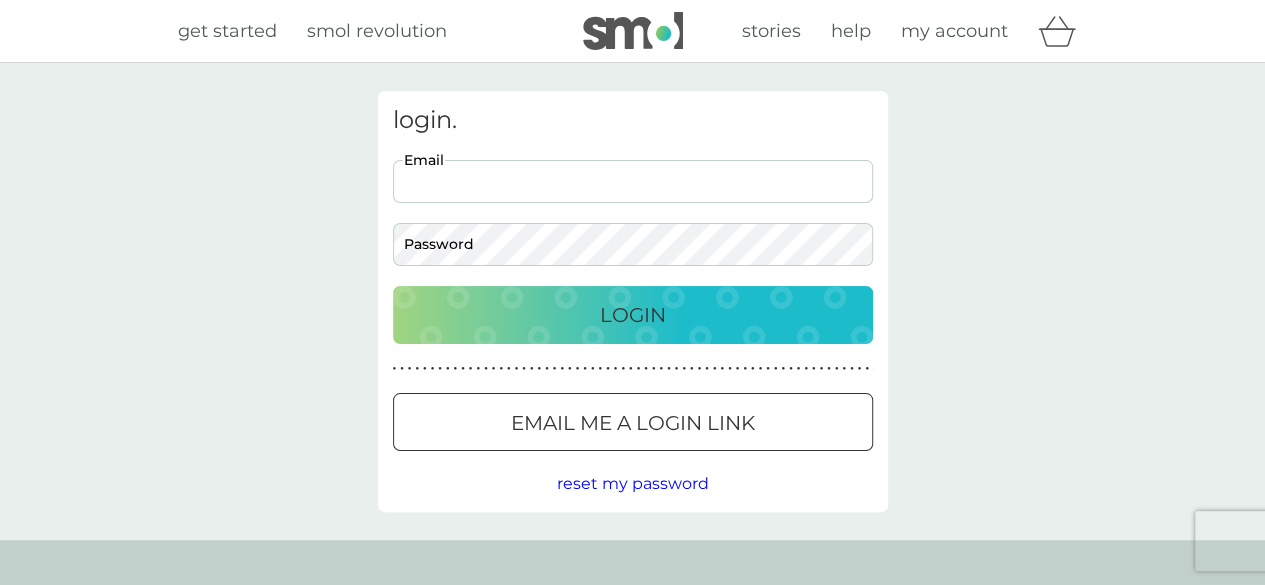 scroll, scrollTop: 0, scrollLeft: 0, axis: both 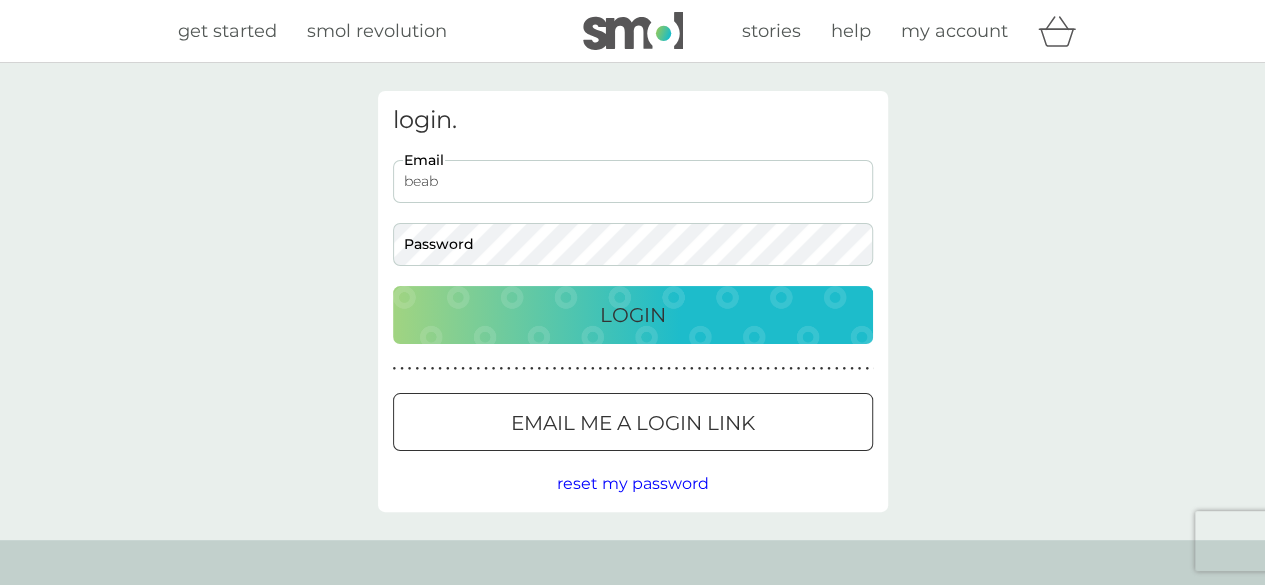 type on "[EMAIL_ADDRESS][DOMAIN_NAME]" 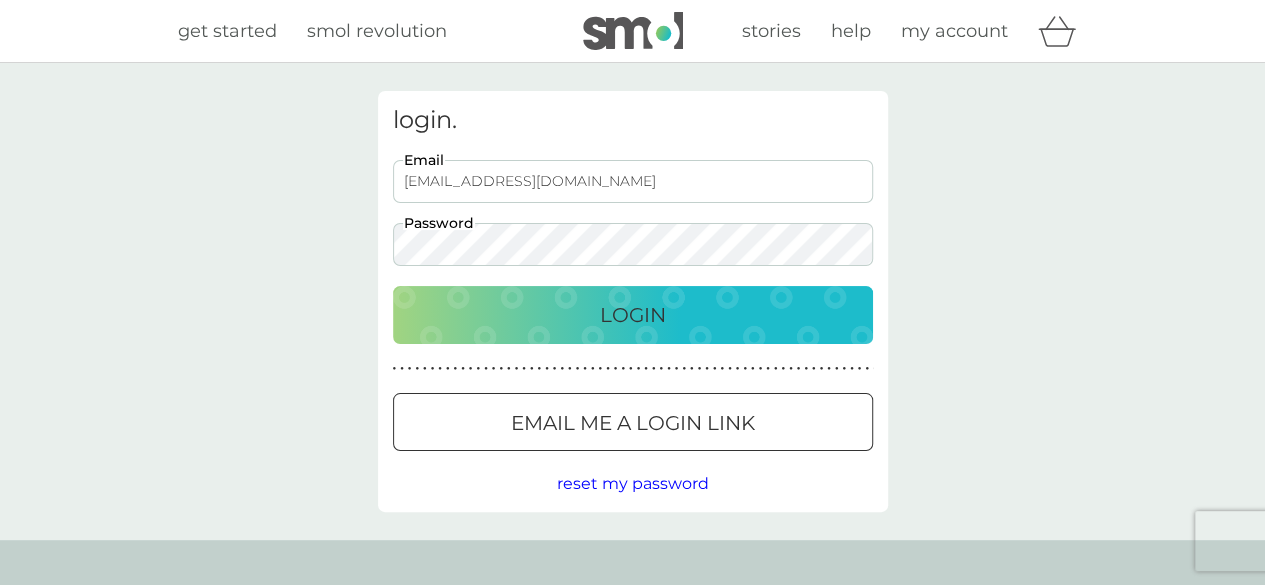 click on "Login" at bounding box center [633, 315] 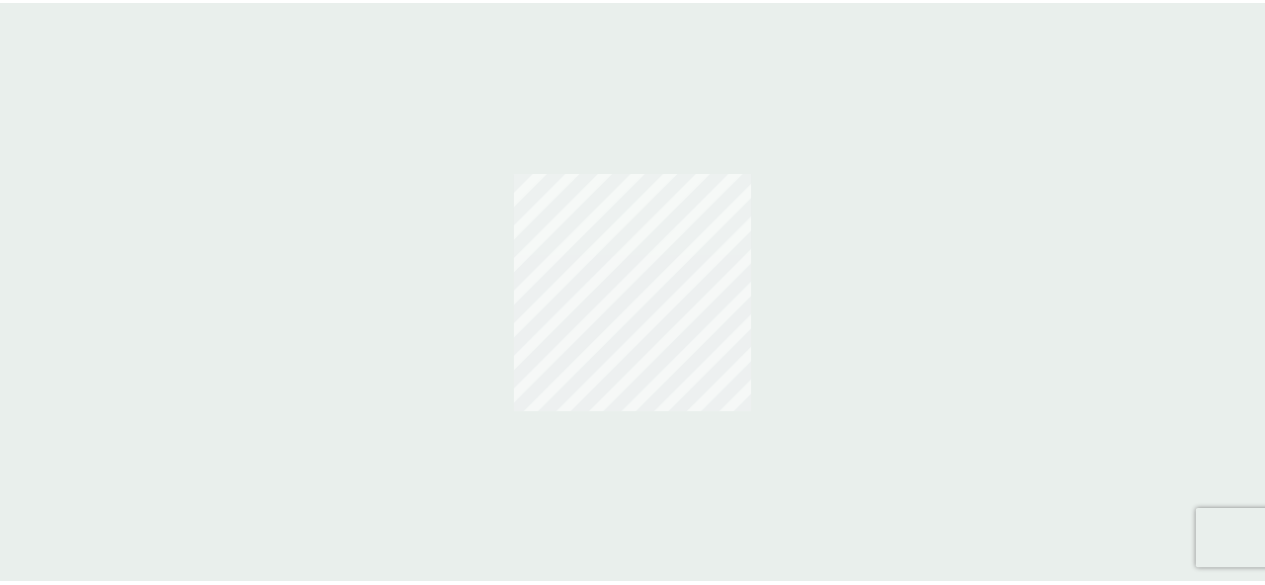 scroll, scrollTop: 0, scrollLeft: 0, axis: both 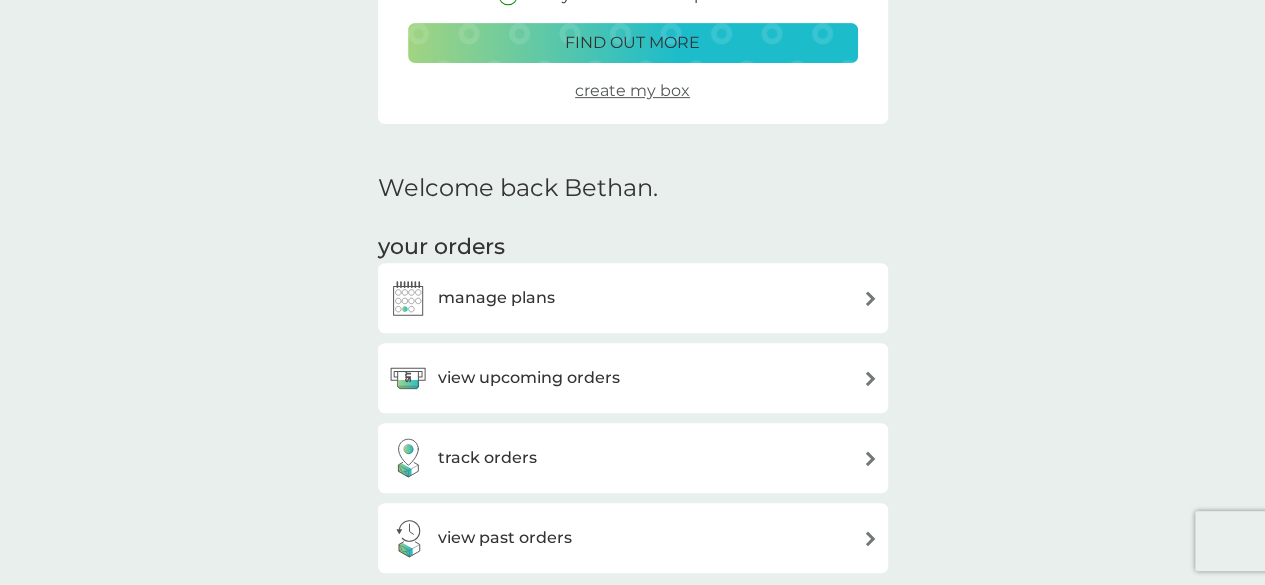 click on "manage plans" at bounding box center (633, 298) 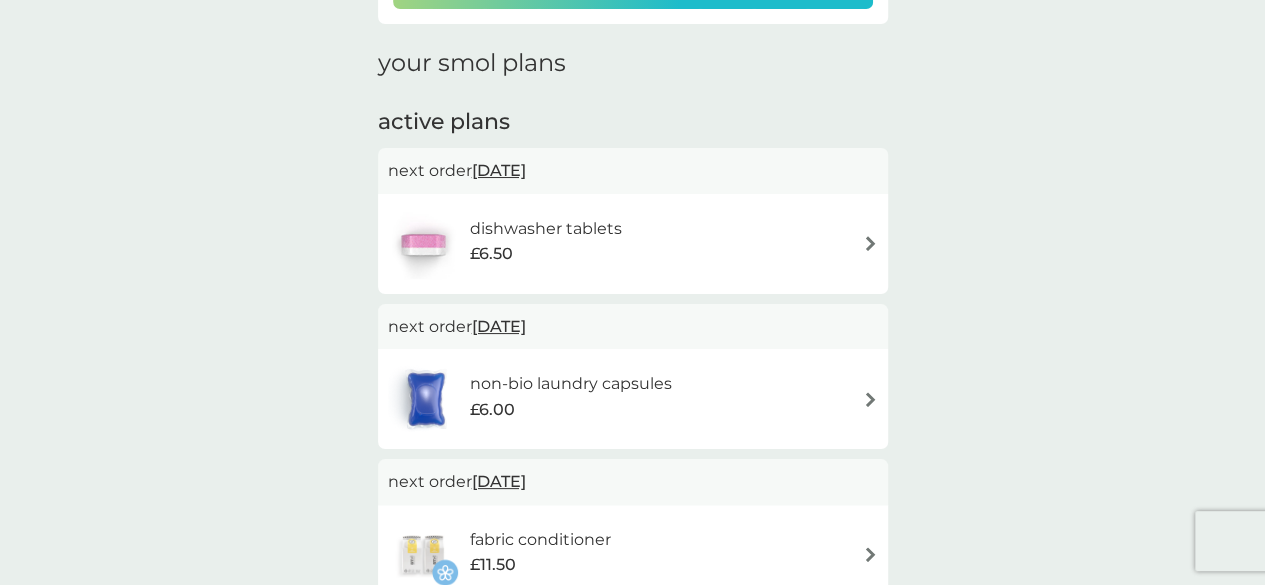 scroll, scrollTop: 270, scrollLeft: 0, axis: vertical 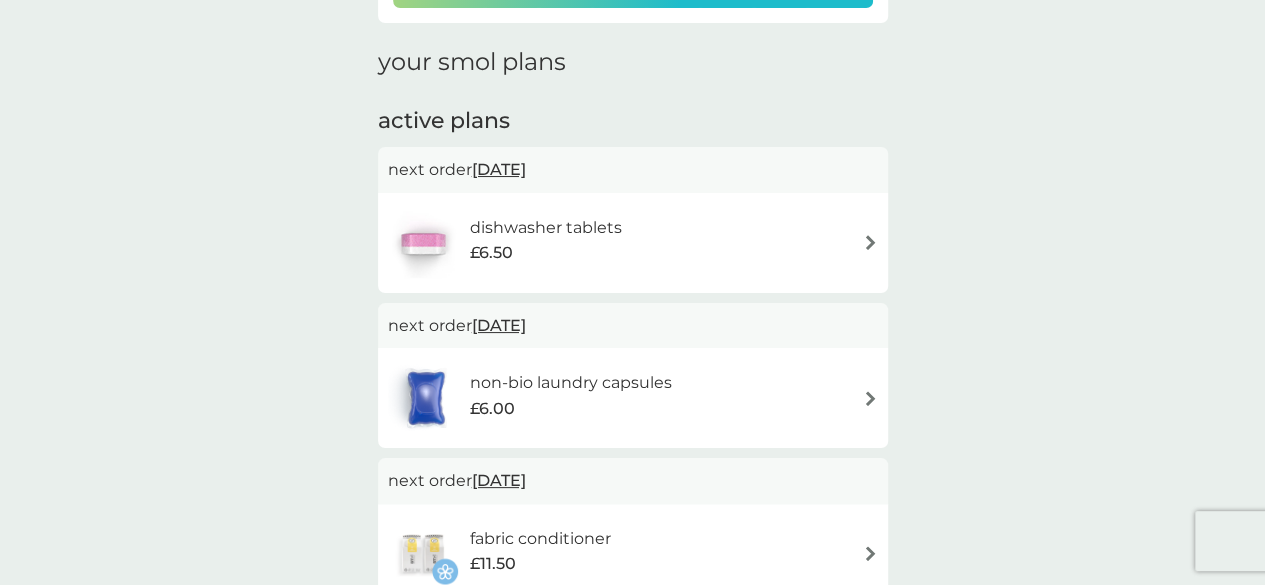 click at bounding box center (870, 242) 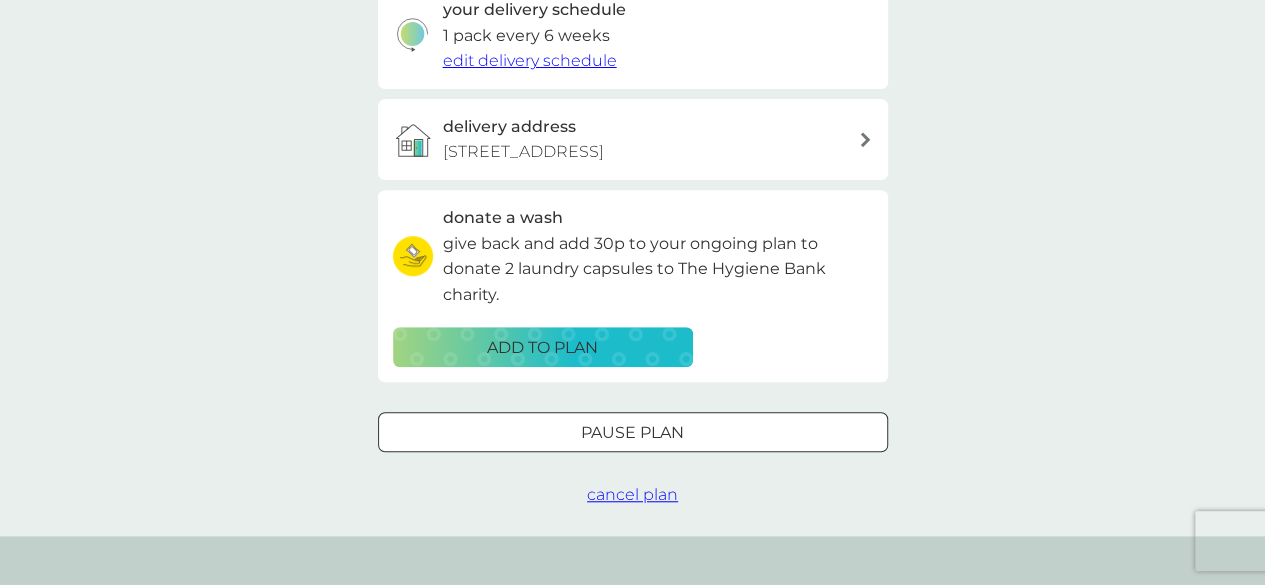 scroll, scrollTop: 513, scrollLeft: 0, axis: vertical 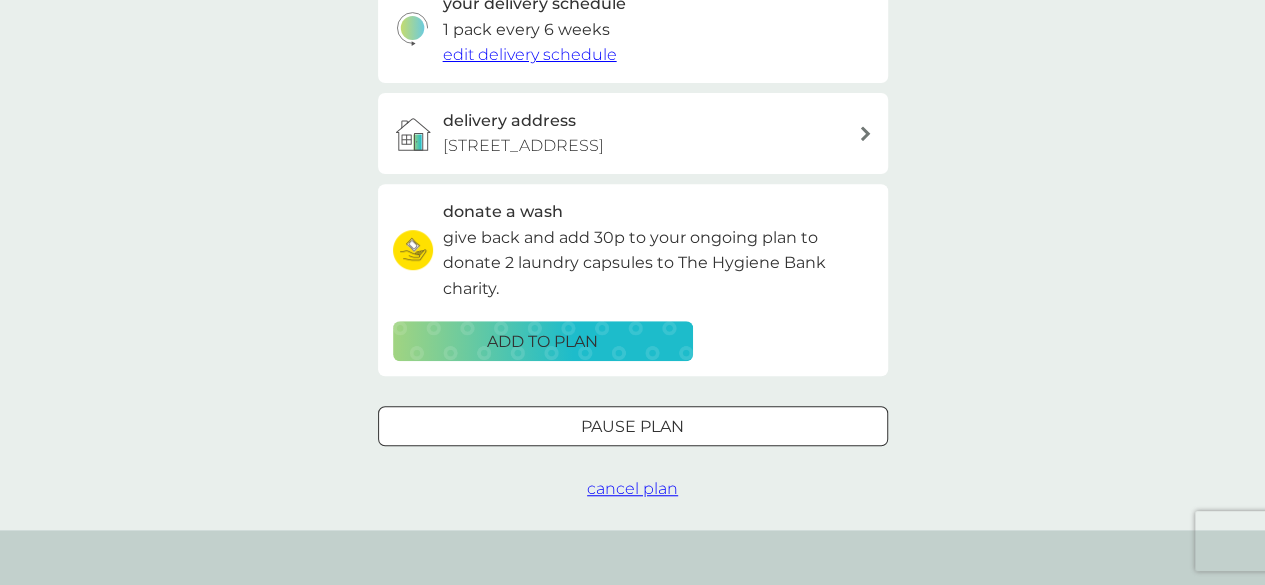 click on "cancel plan" at bounding box center (632, 488) 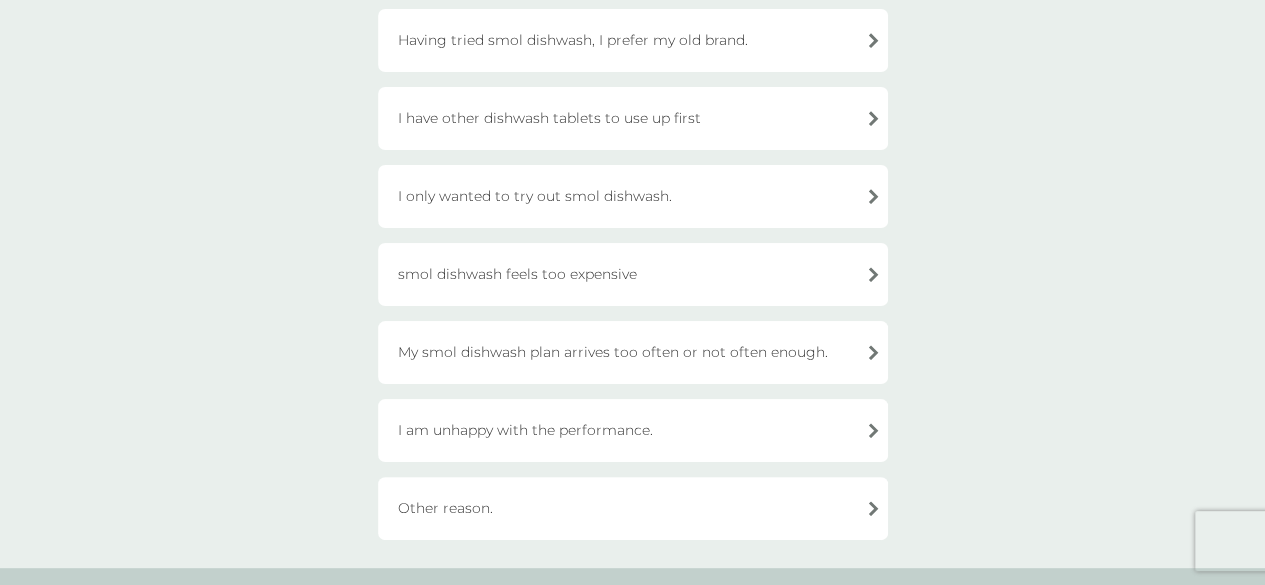 scroll, scrollTop: 239, scrollLeft: 0, axis: vertical 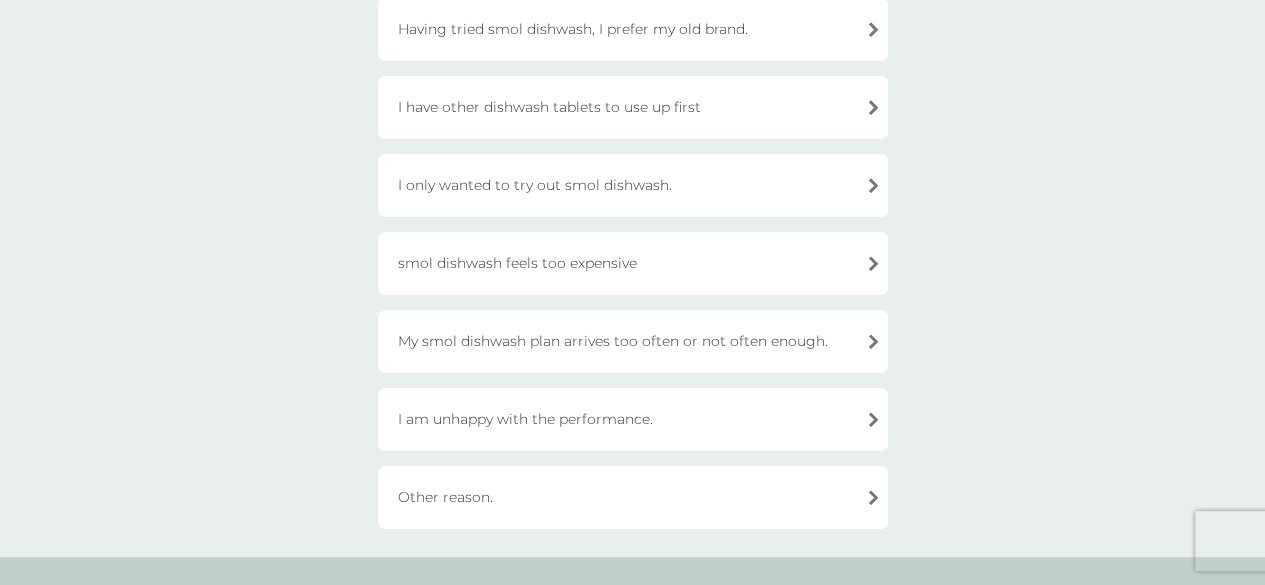 click on "Other reason." at bounding box center [633, 497] 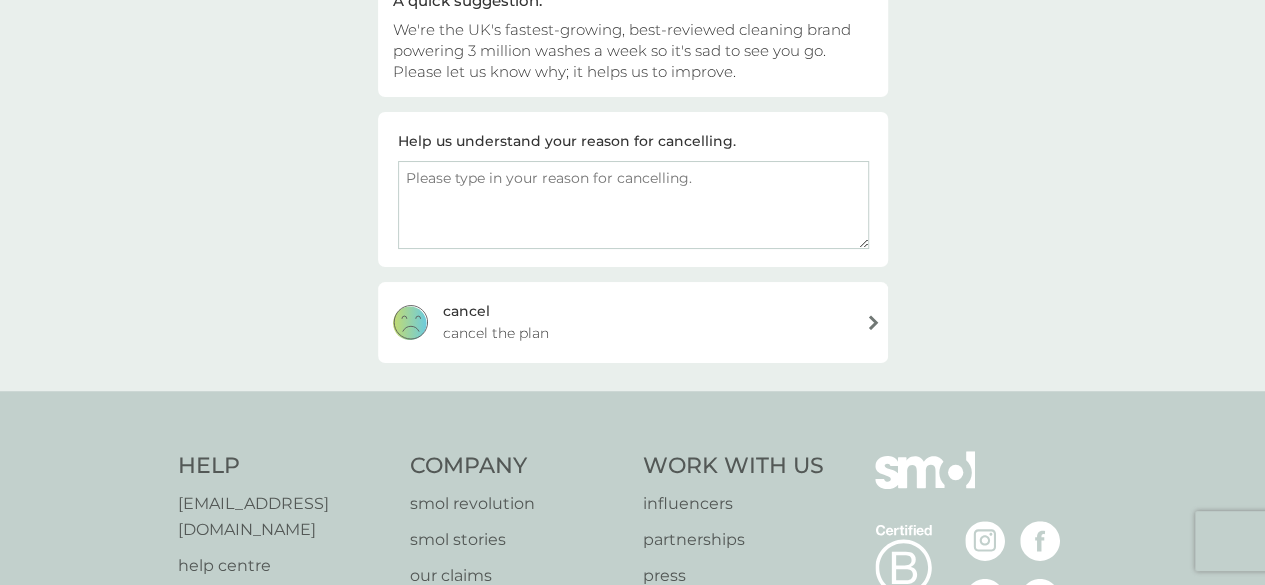 click at bounding box center (633, 205) 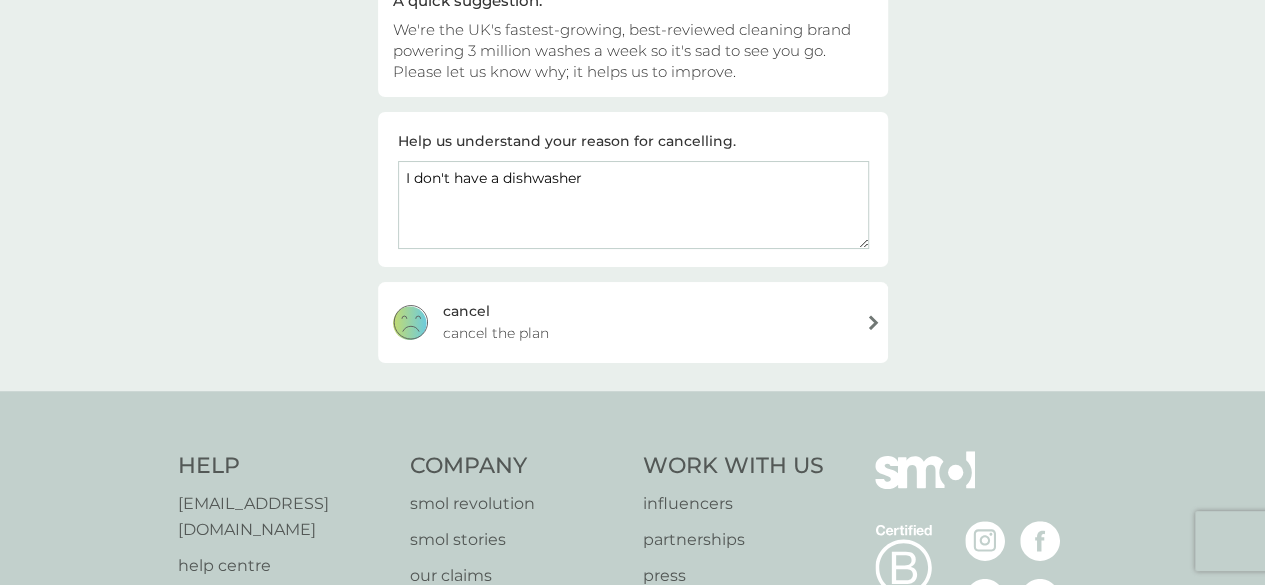 type on "I don't have a dishwasher" 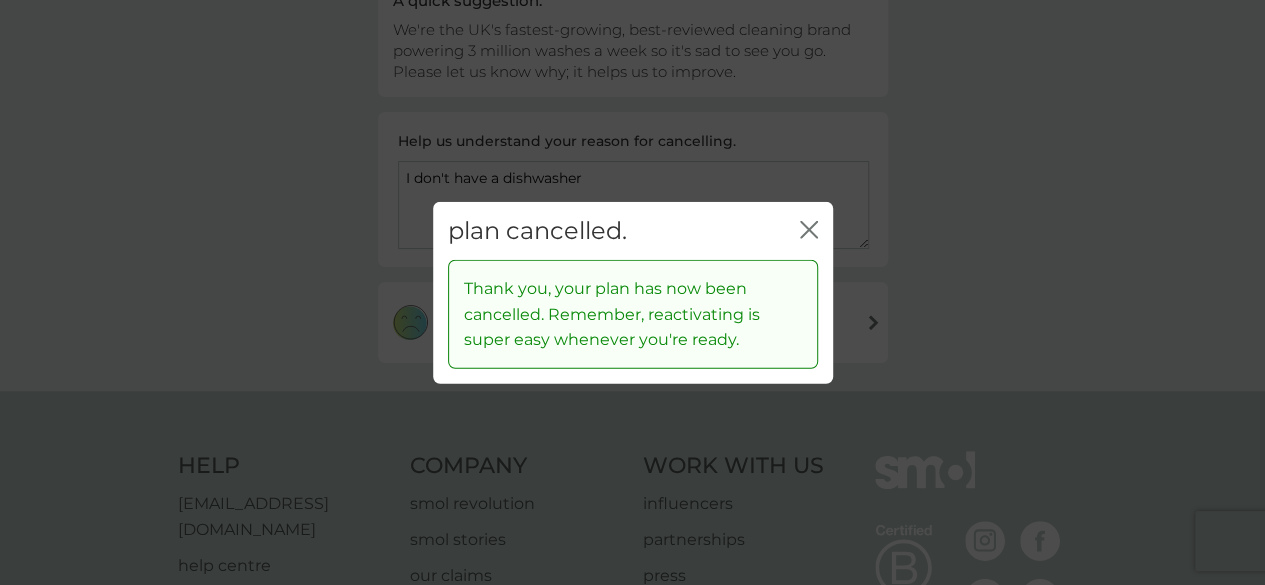 click on "close" 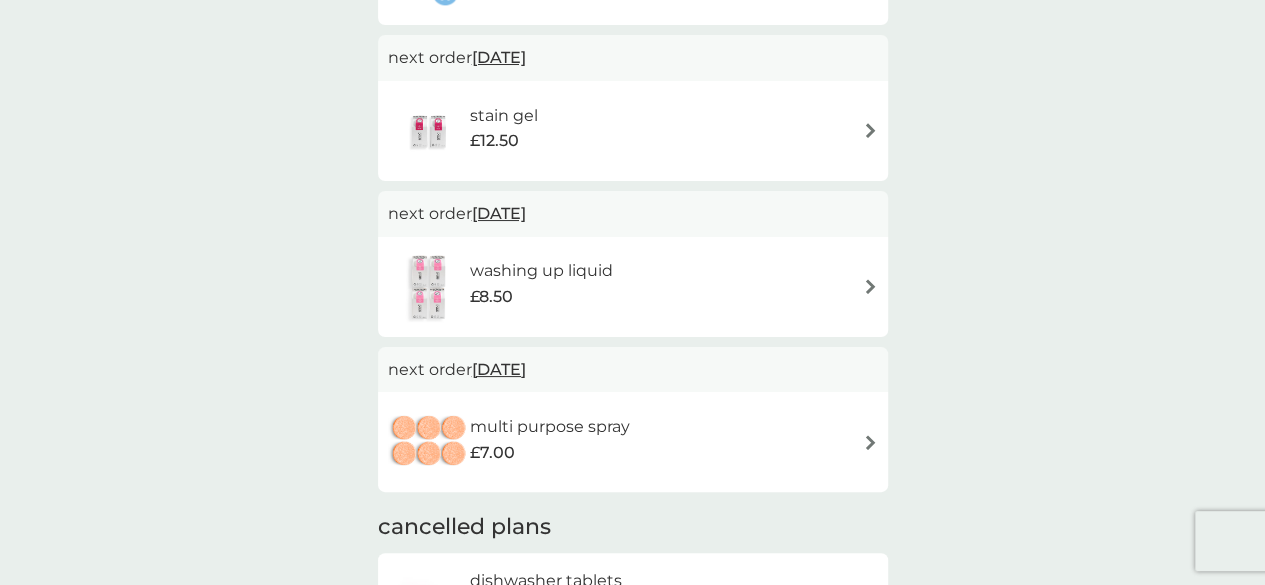 scroll, scrollTop: 696, scrollLeft: 0, axis: vertical 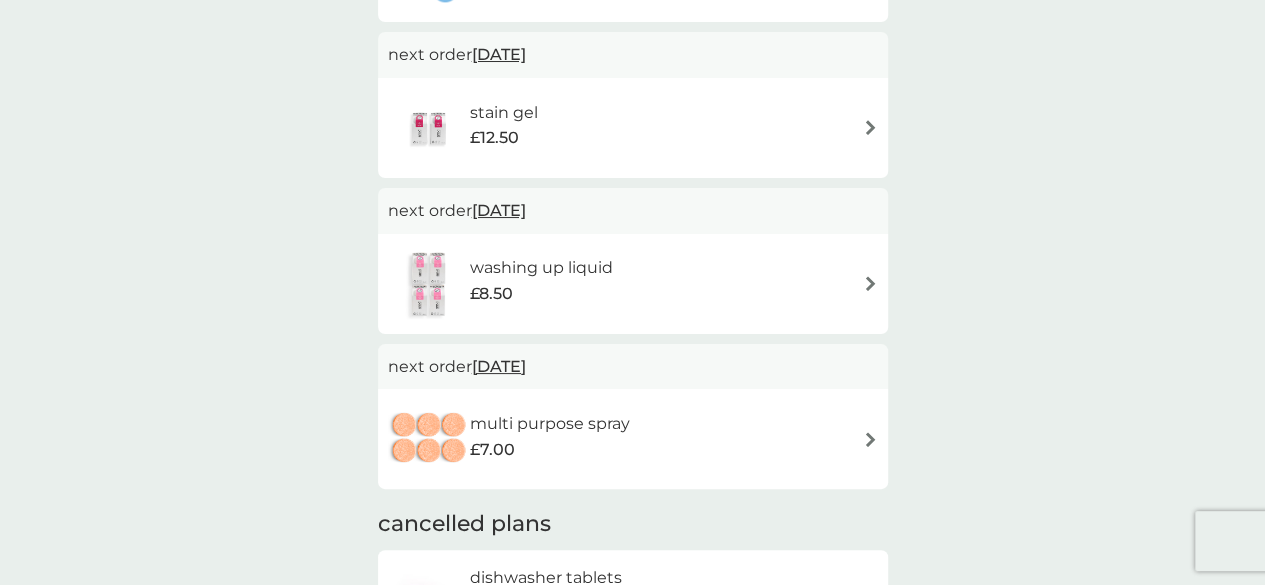 click on "washing up liquid £8.50" at bounding box center (633, 284) 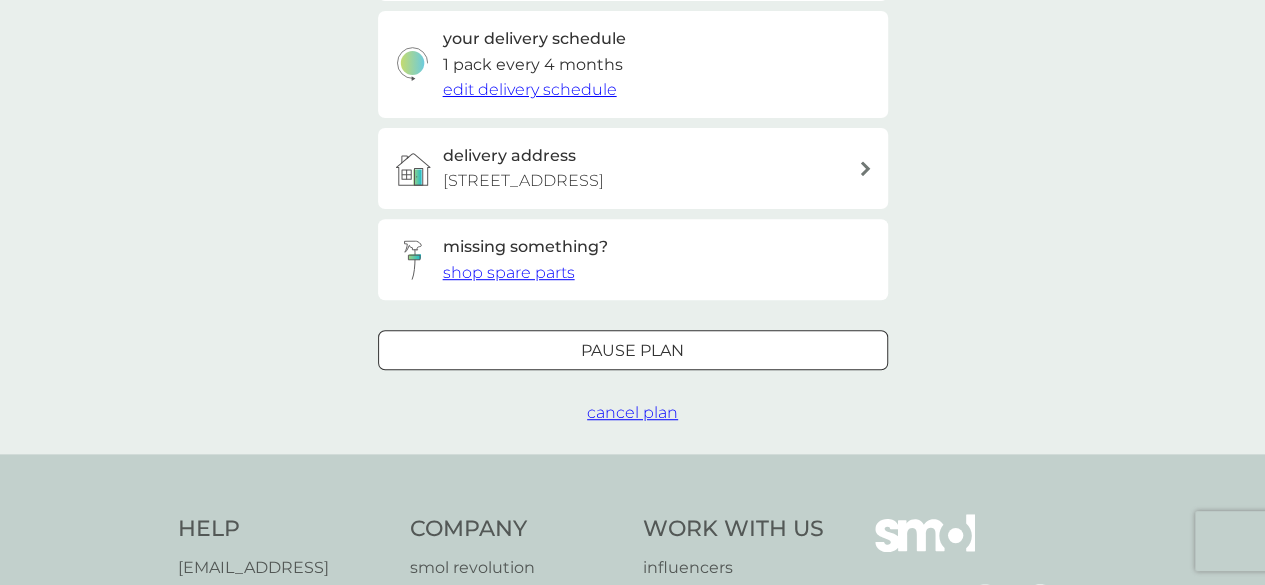scroll, scrollTop: 482, scrollLeft: 0, axis: vertical 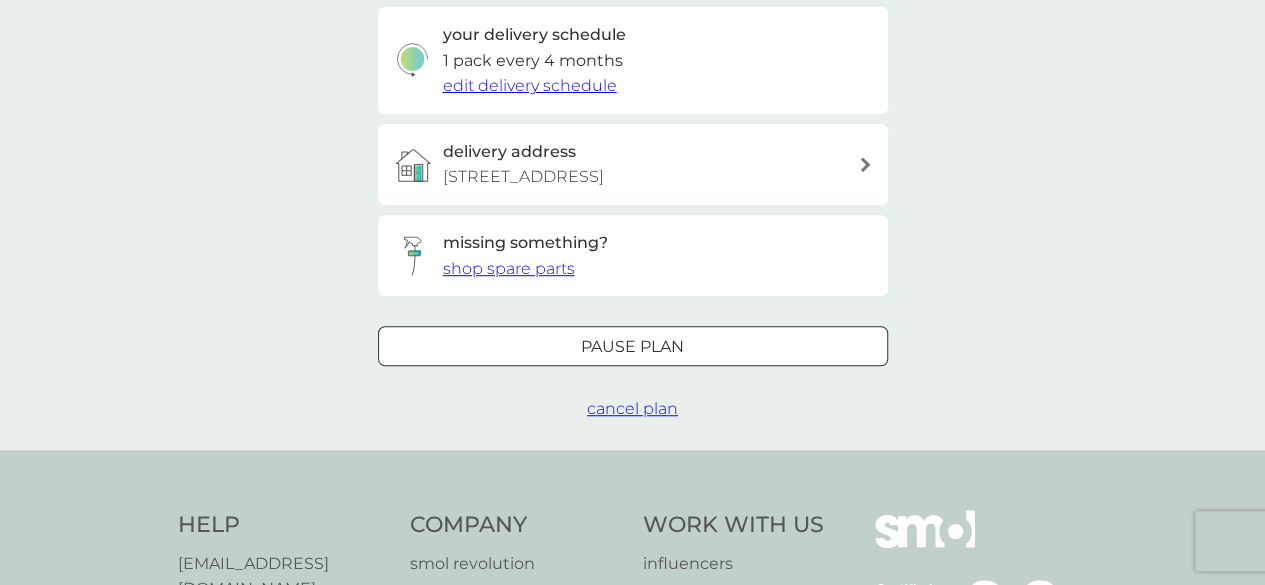 click on "cancel plan" at bounding box center [632, 408] 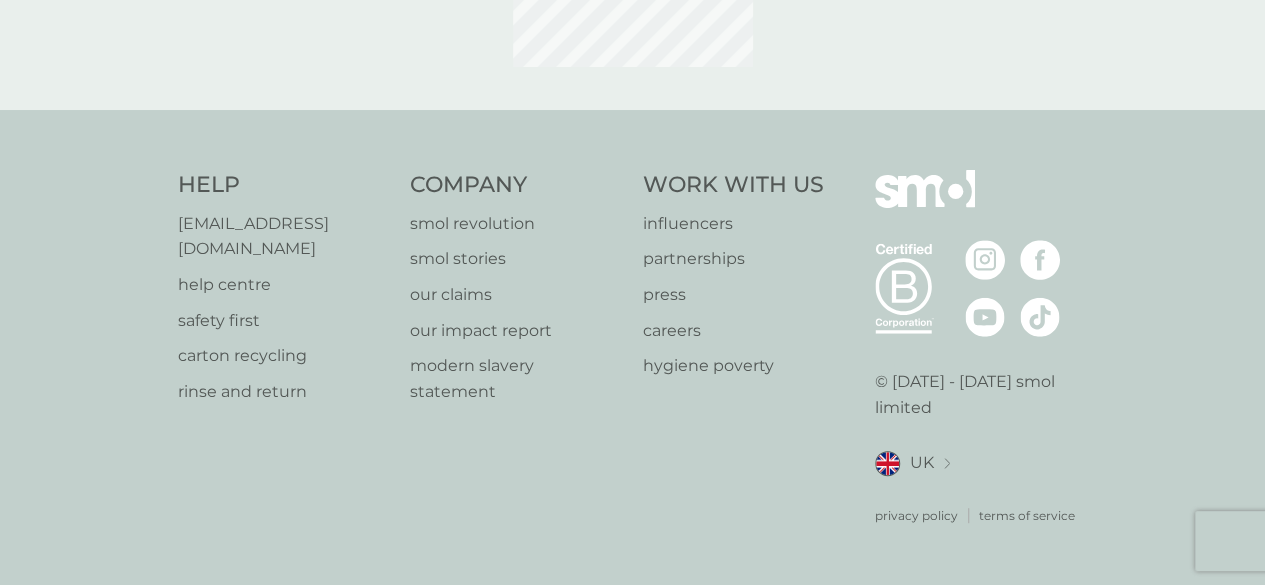 scroll, scrollTop: 0, scrollLeft: 0, axis: both 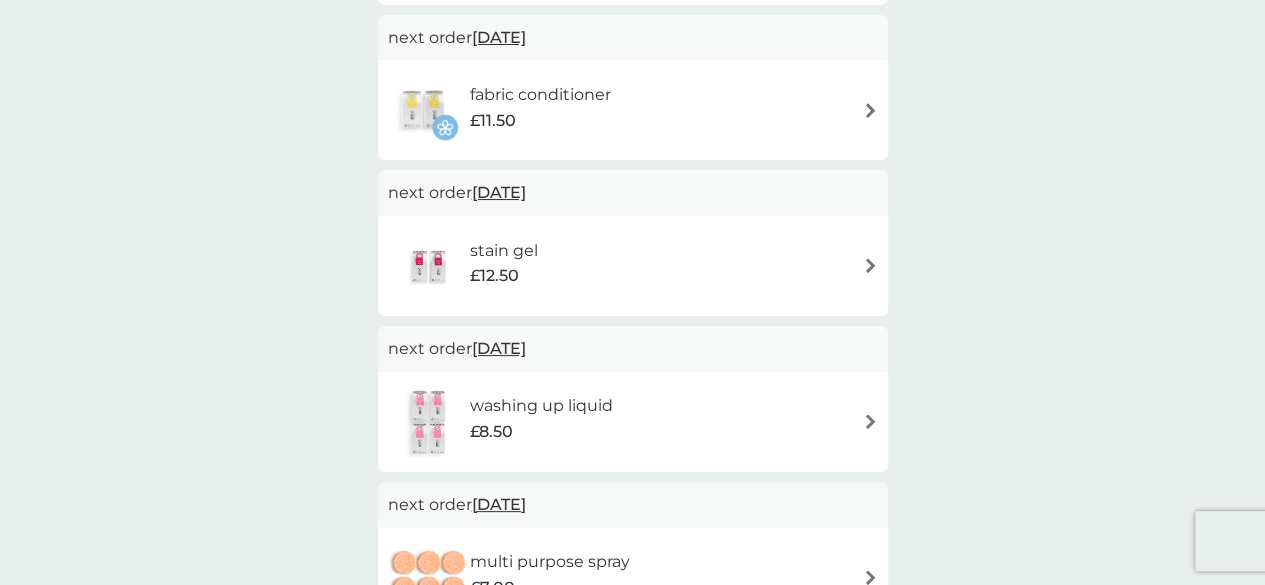 click on "stain gel £12.50" at bounding box center [633, 266] 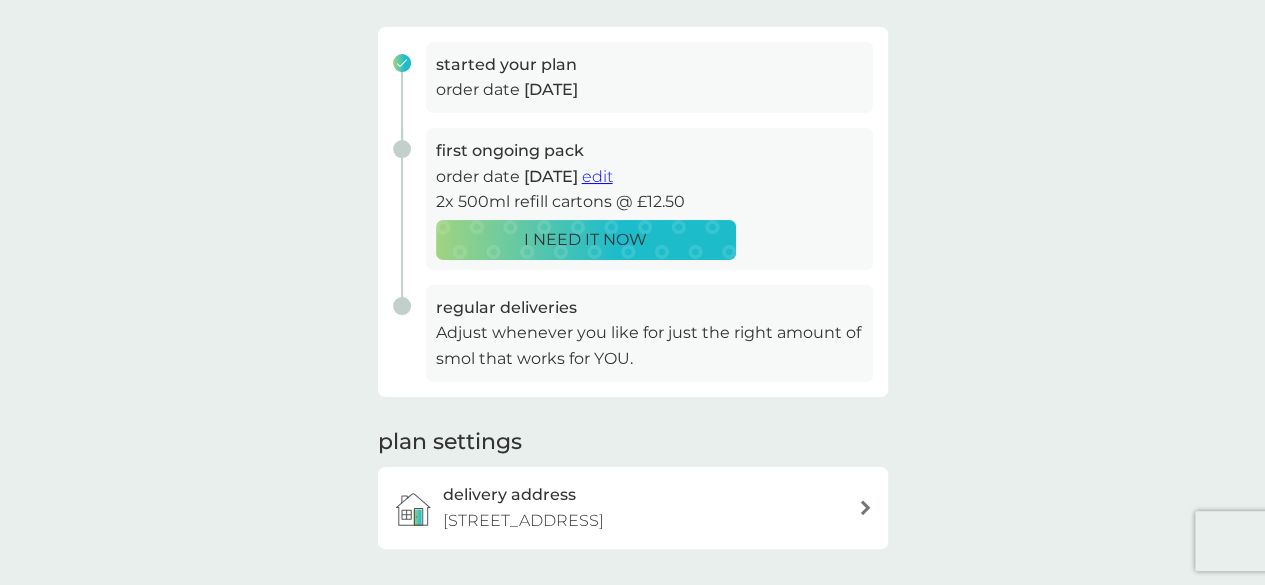scroll, scrollTop: 255, scrollLeft: 0, axis: vertical 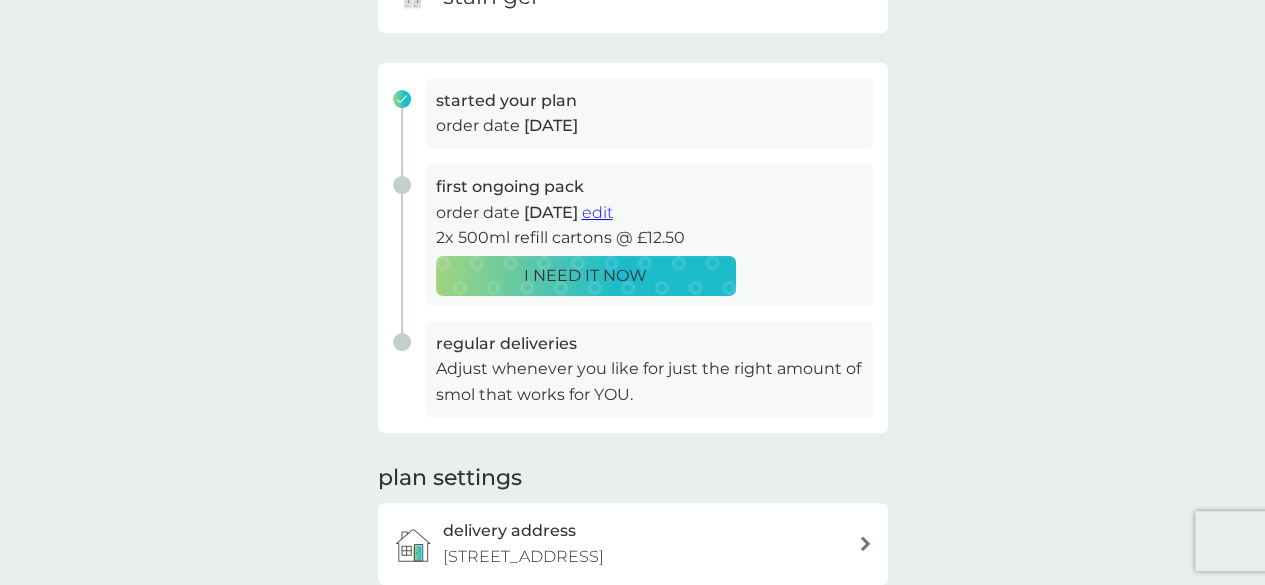 click on "regular deliveries Adjust whenever you like for just the right amount of smol that works for YOU." at bounding box center [649, 369] 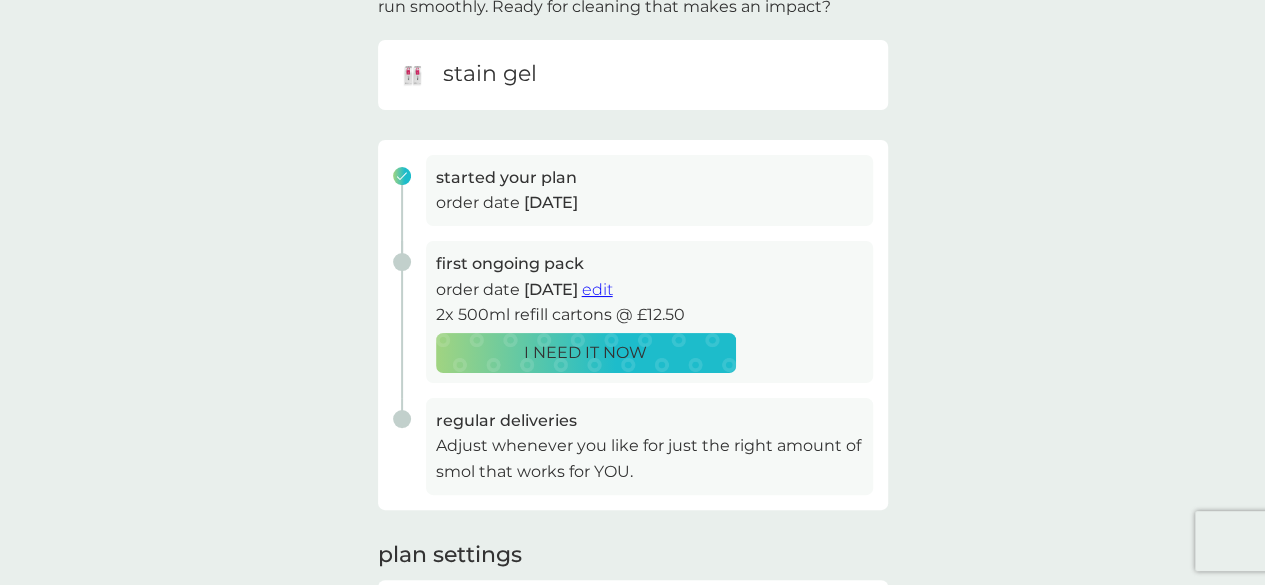 scroll, scrollTop: 179, scrollLeft: 0, axis: vertical 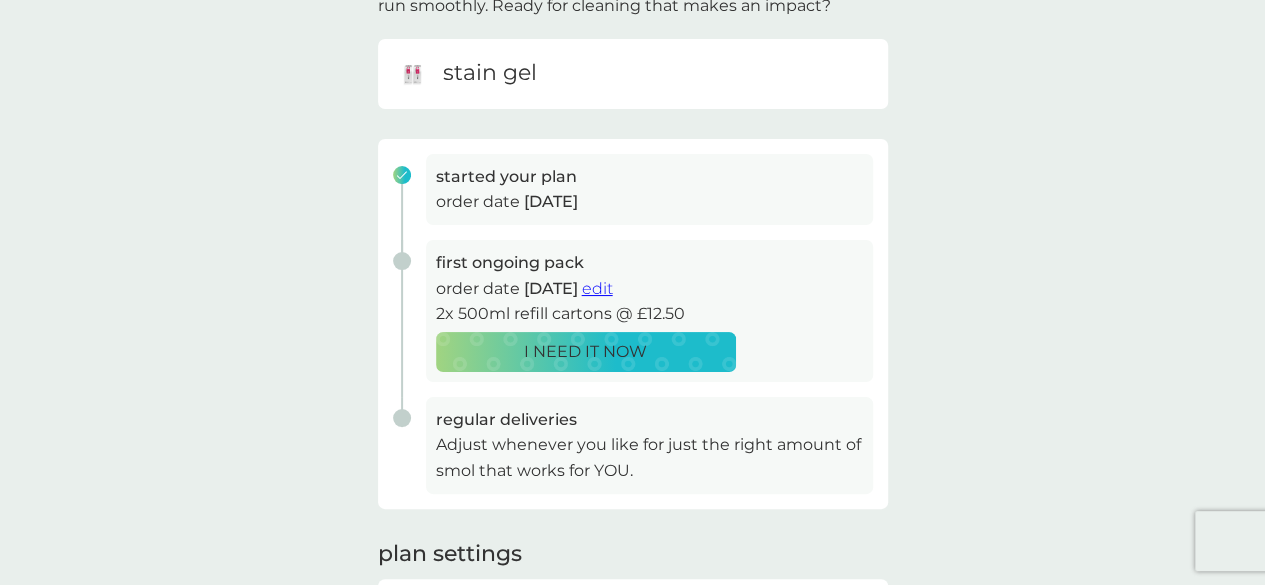 click on "edit" at bounding box center [597, 288] 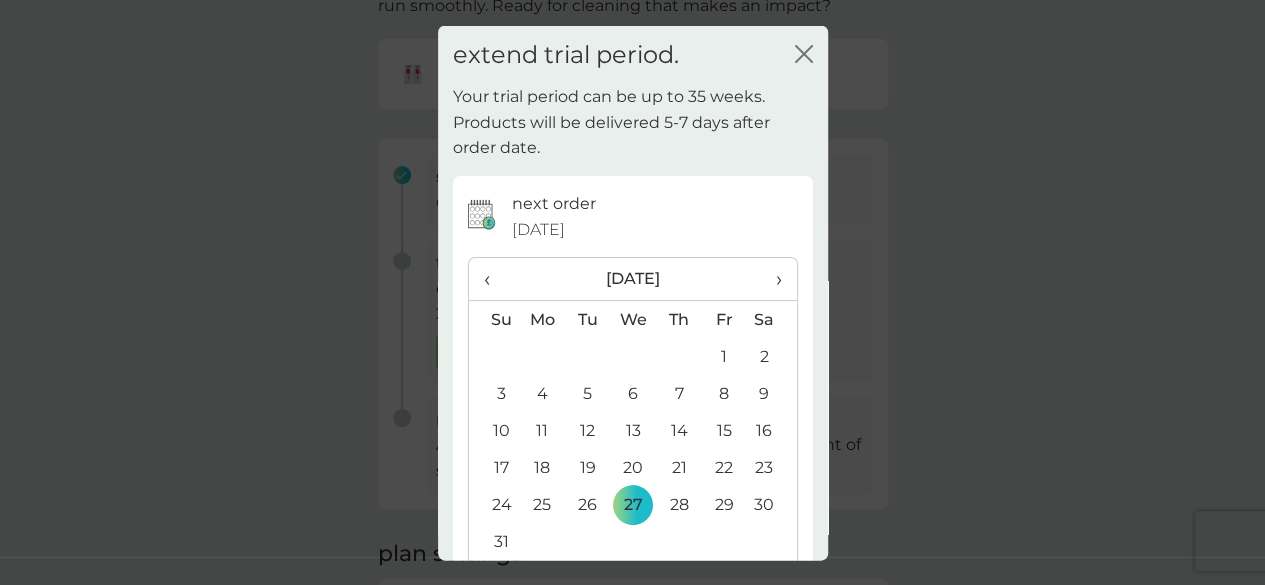 click on "›" at bounding box center (771, 279) 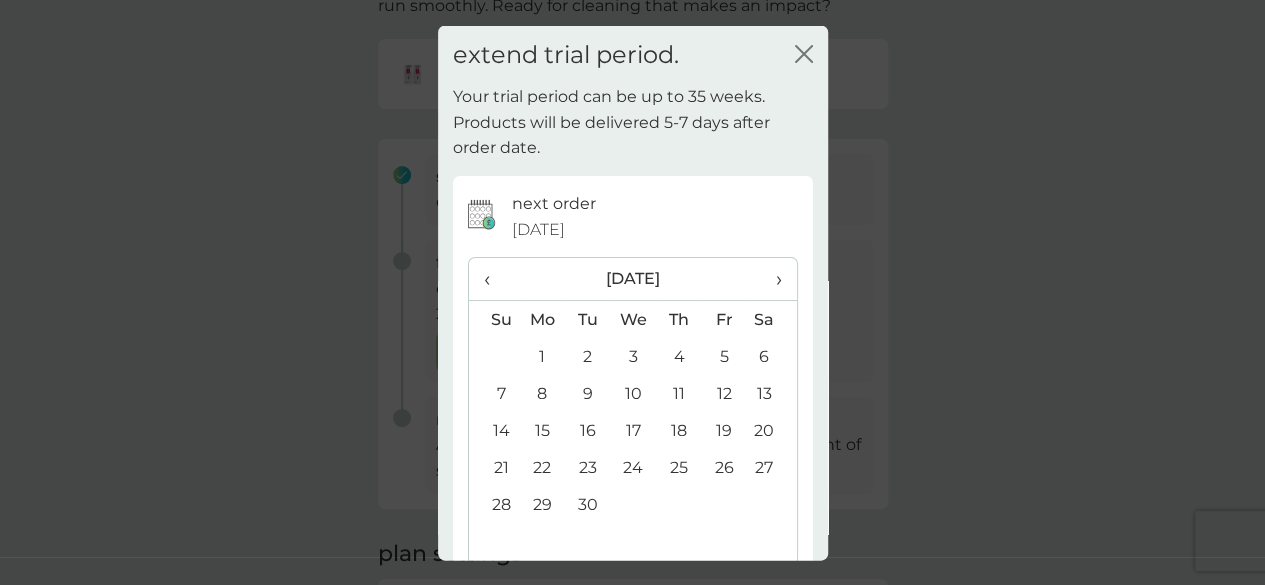 click on "›" at bounding box center (771, 279) 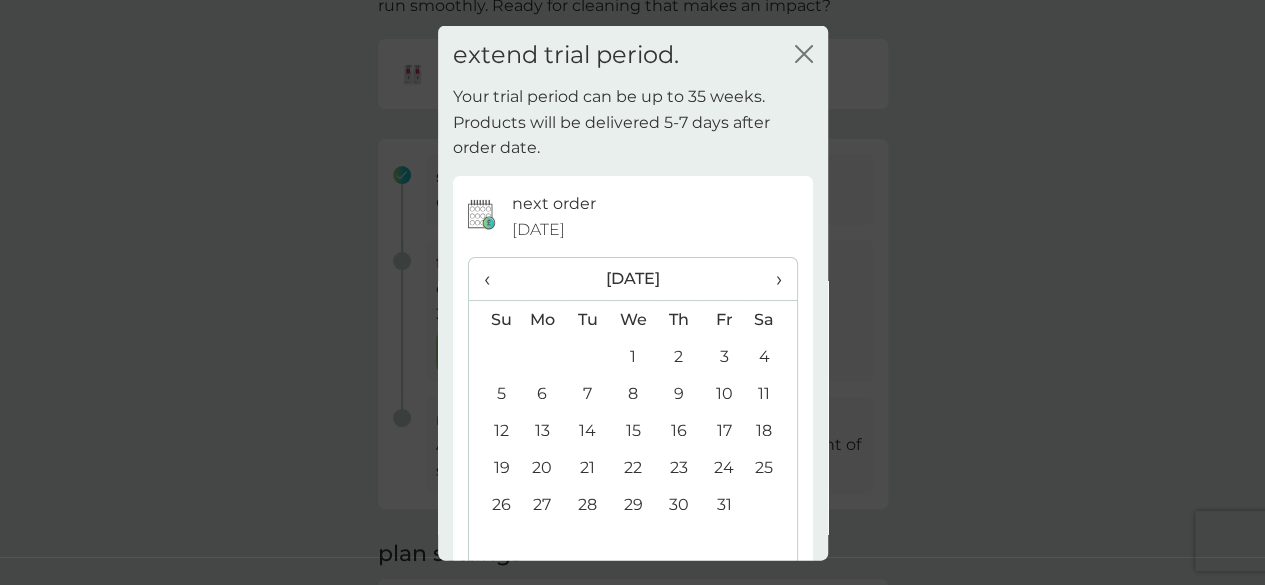 click on "›" at bounding box center (771, 279) 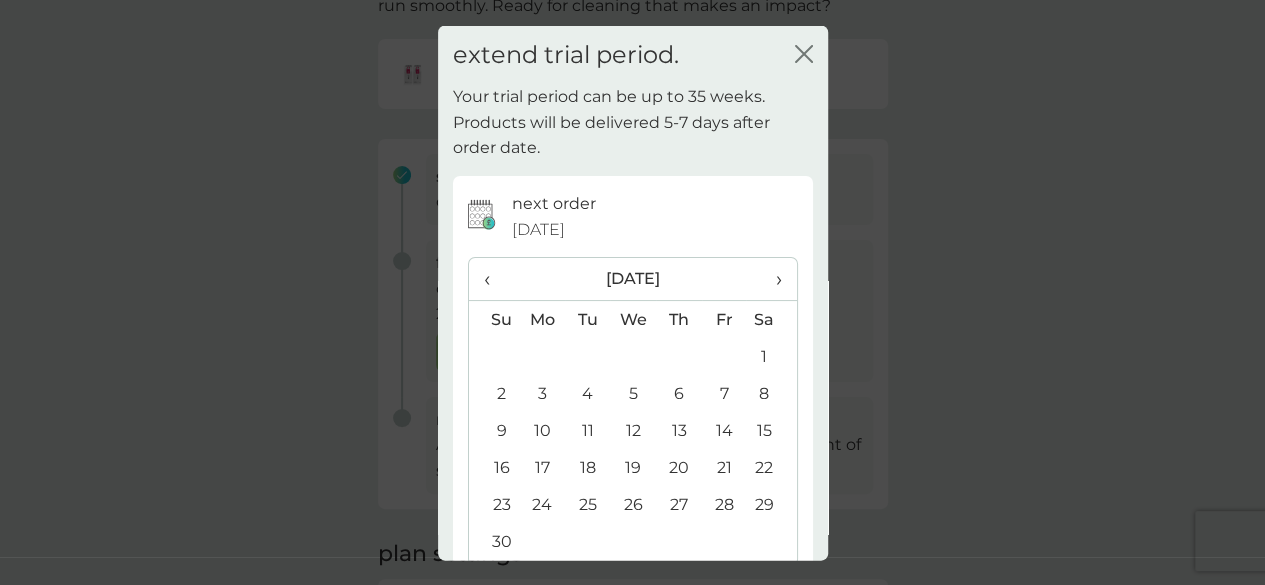click on "›" at bounding box center (771, 279) 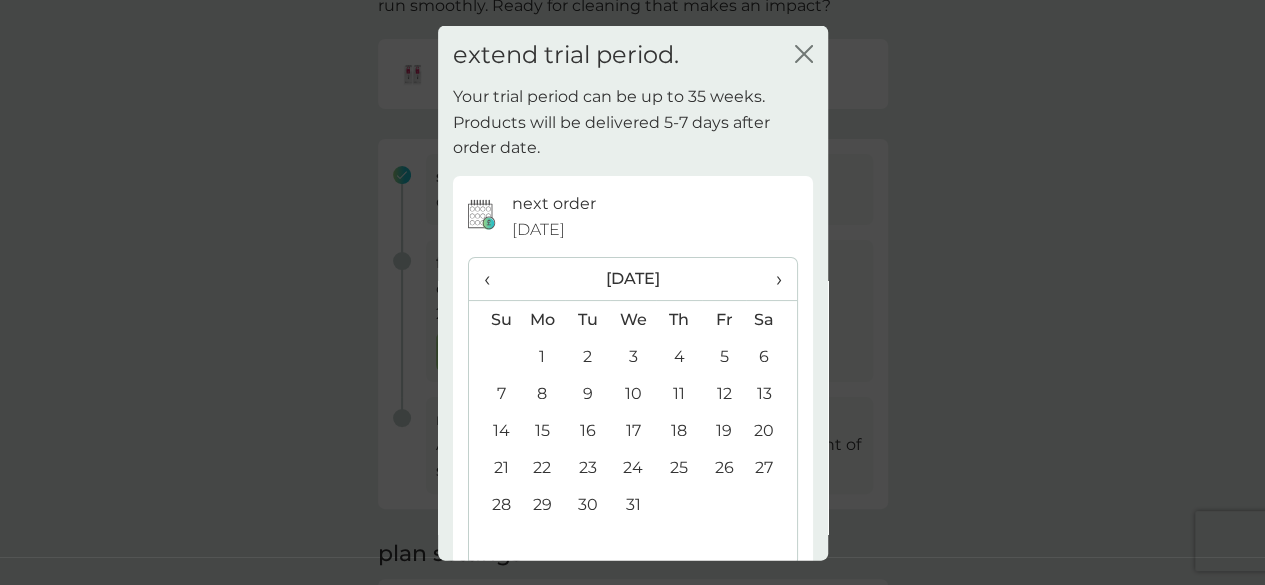click 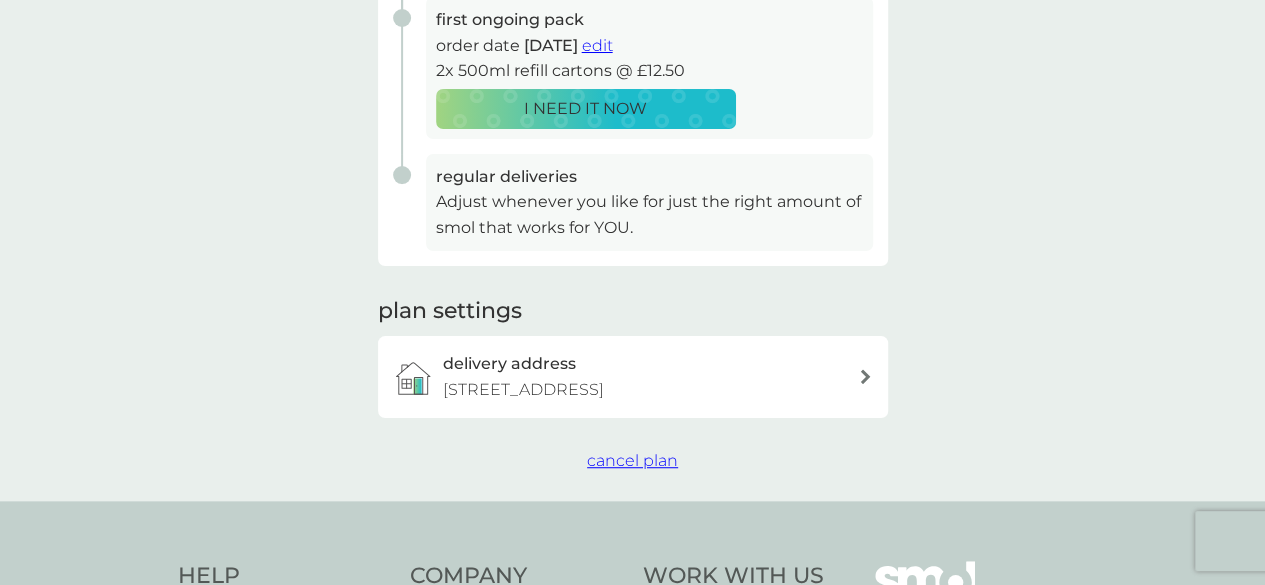 scroll, scrollTop: 425, scrollLeft: 0, axis: vertical 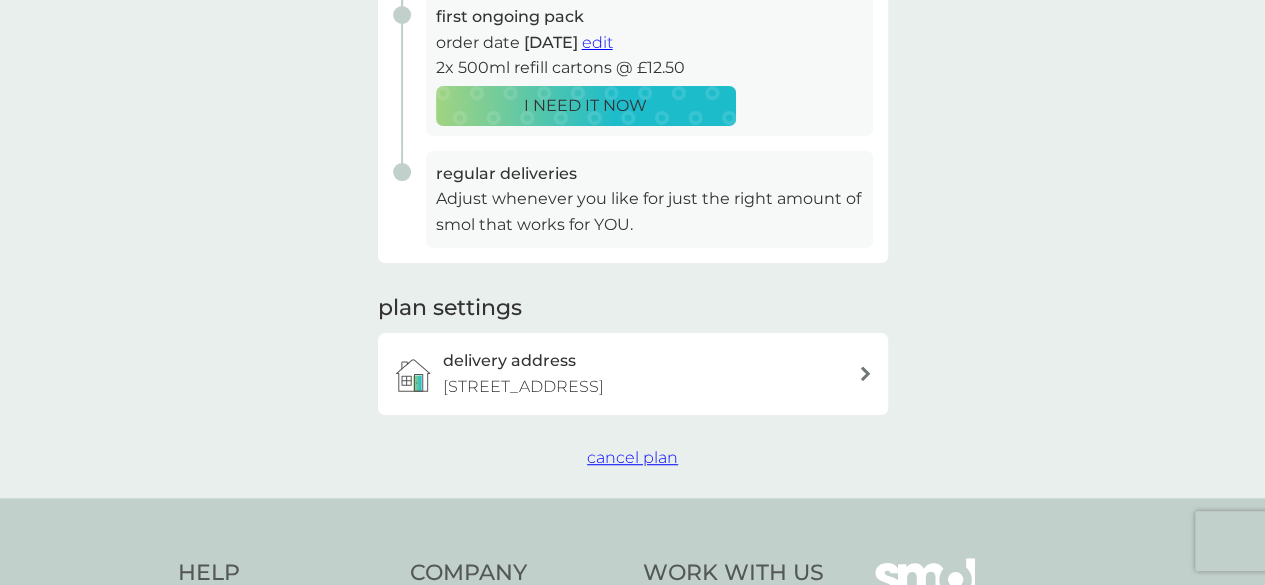 click on "cancel plan" at bounding box center (632, 458) 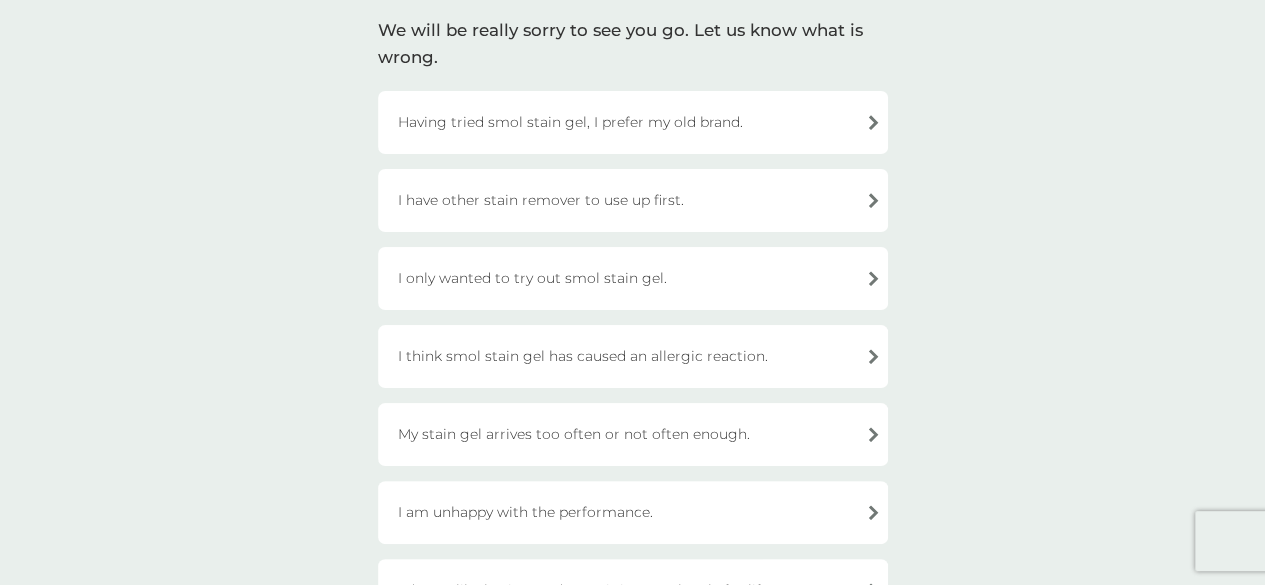 scroll, scrollTop: 151, scrollLeft: 0, axis: vertical 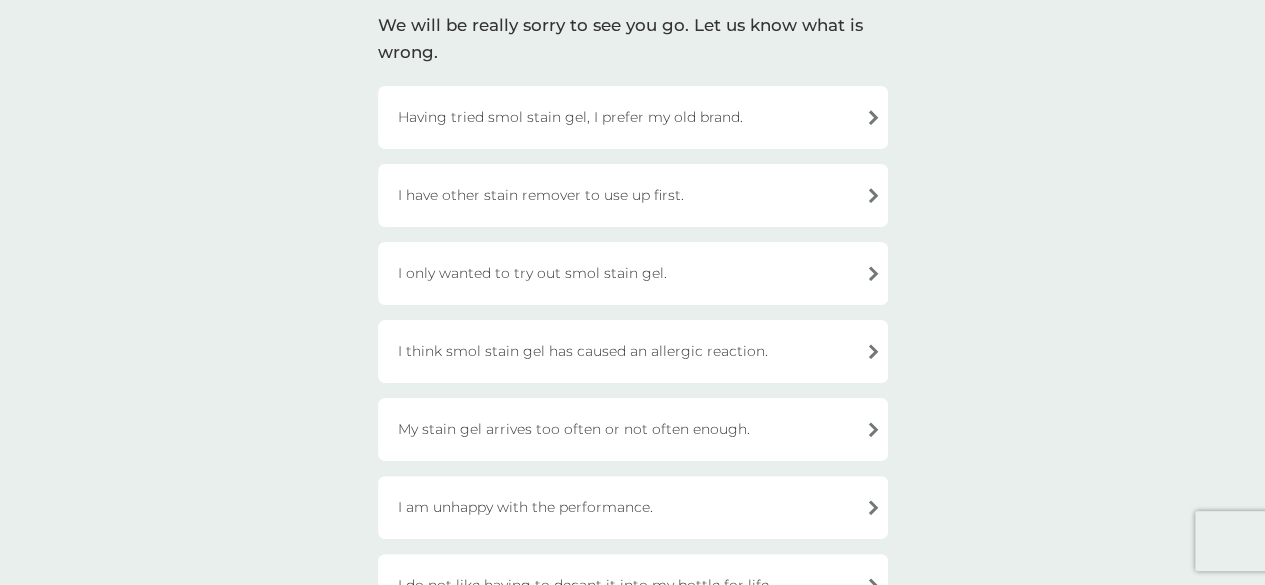 click on "I only wanted to try out smol stain gel." at bounding box center [633, 273] 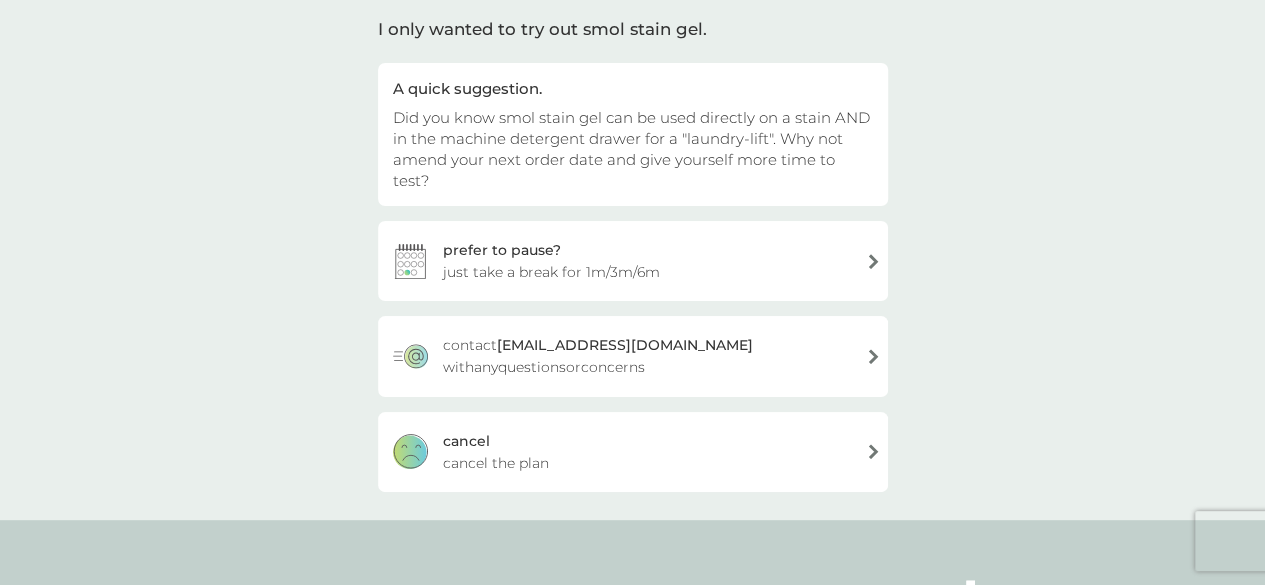 click on "cancel the plan" at bounding box center [496, 463] 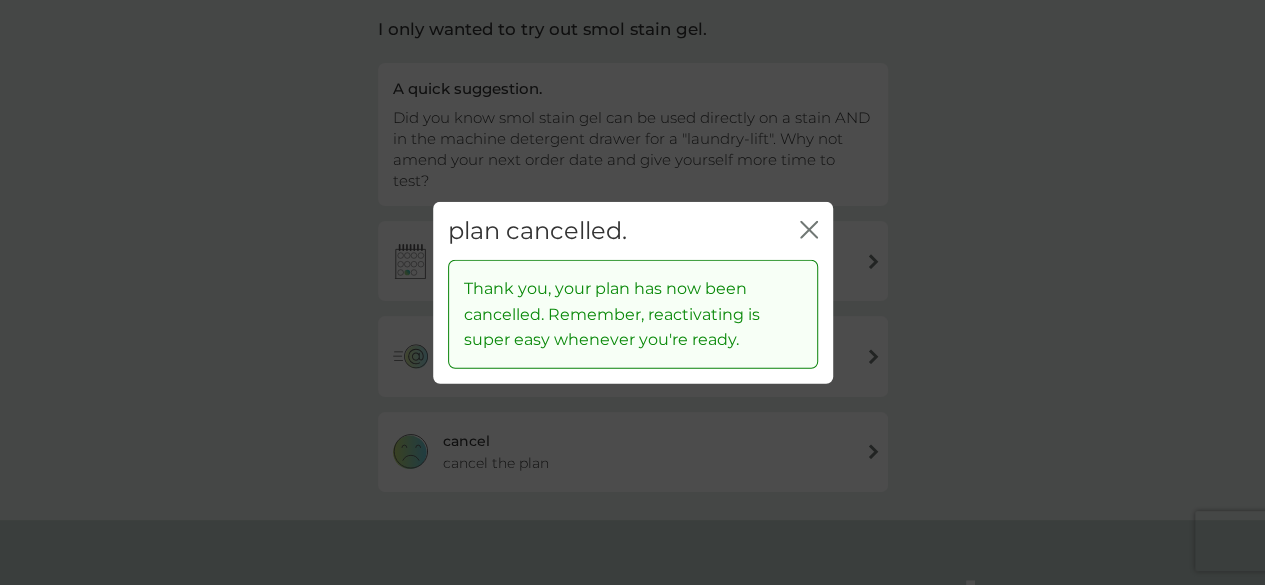 click on "close" 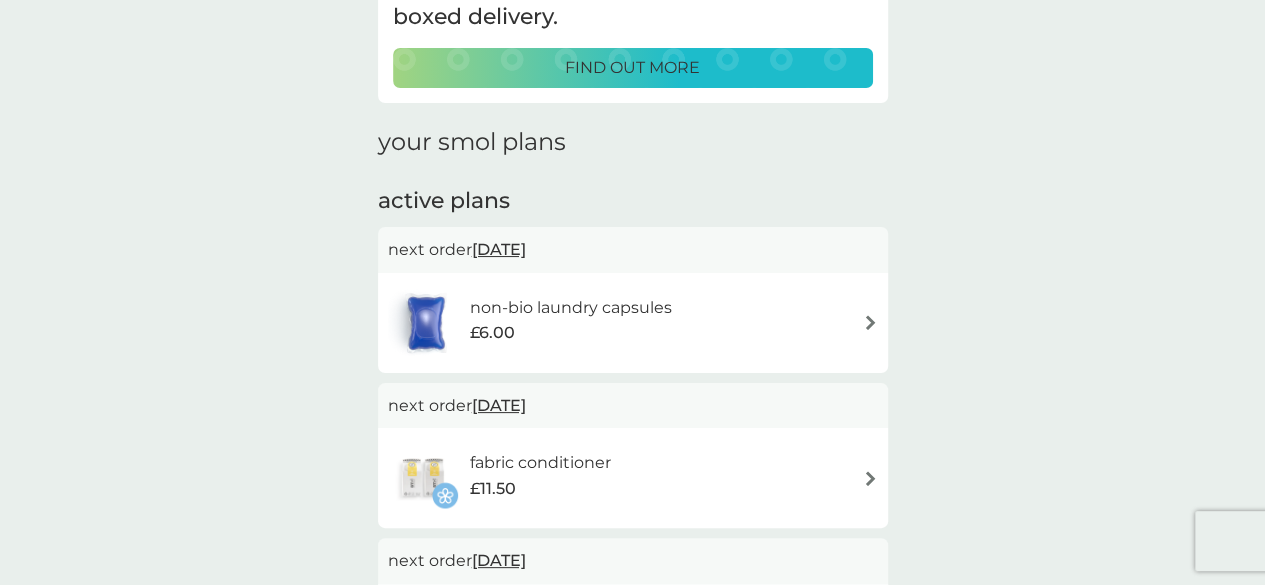 scroll, scrollTop: 0, scrollLeft: 0, axis: both 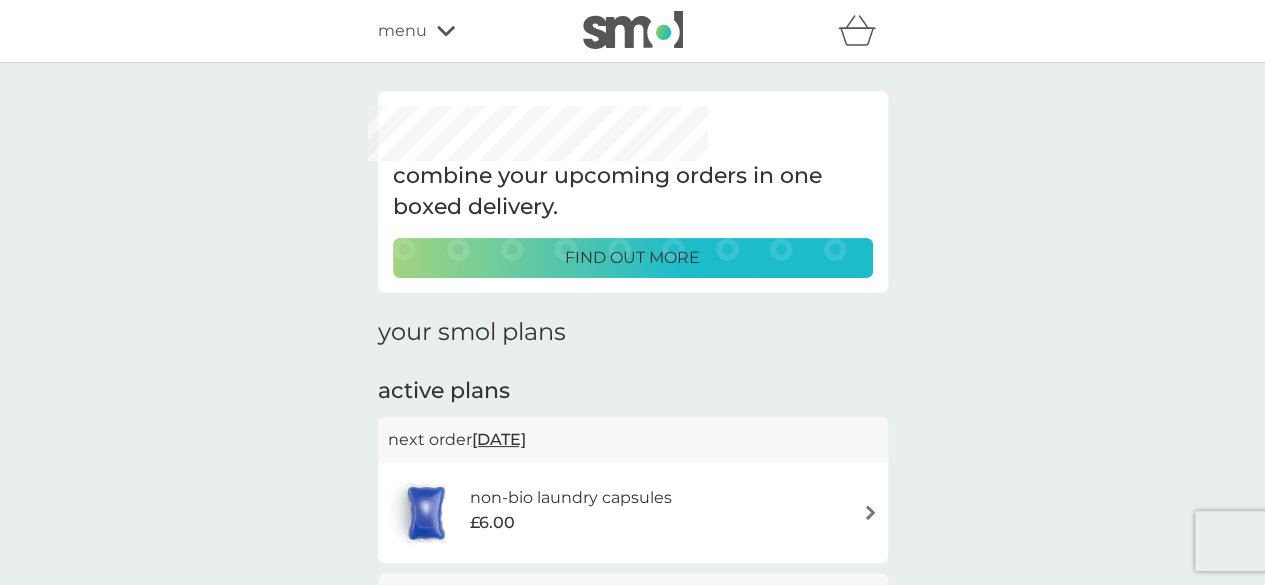 click on "menu" at bounding box center [463, 31] 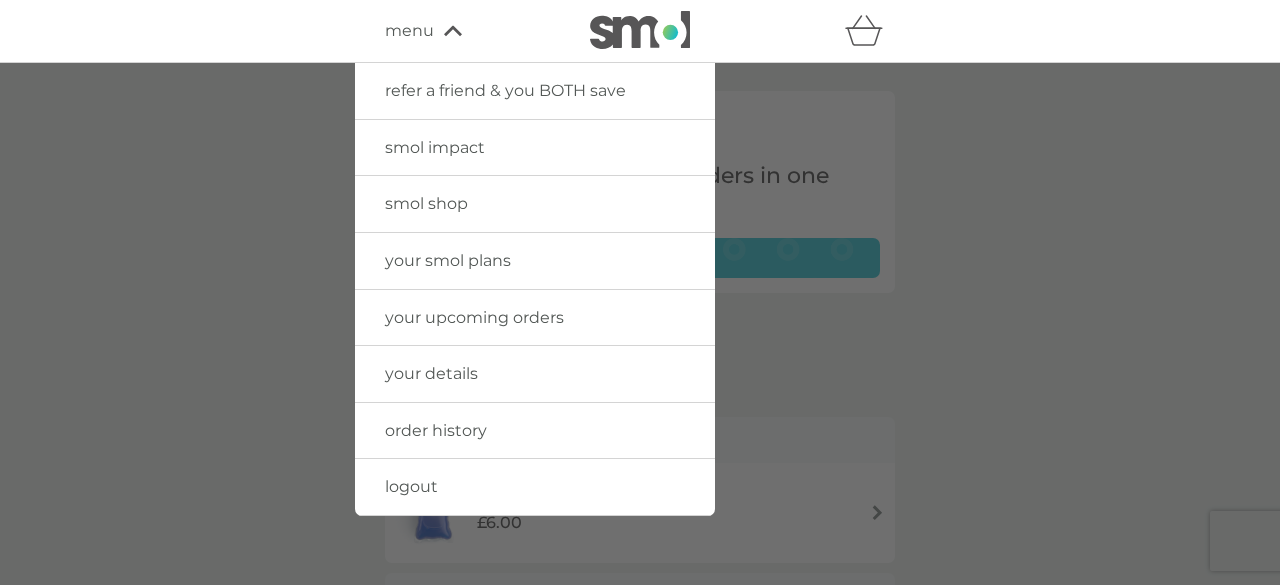 click on "smol shop" at bounding box center (426, 203) 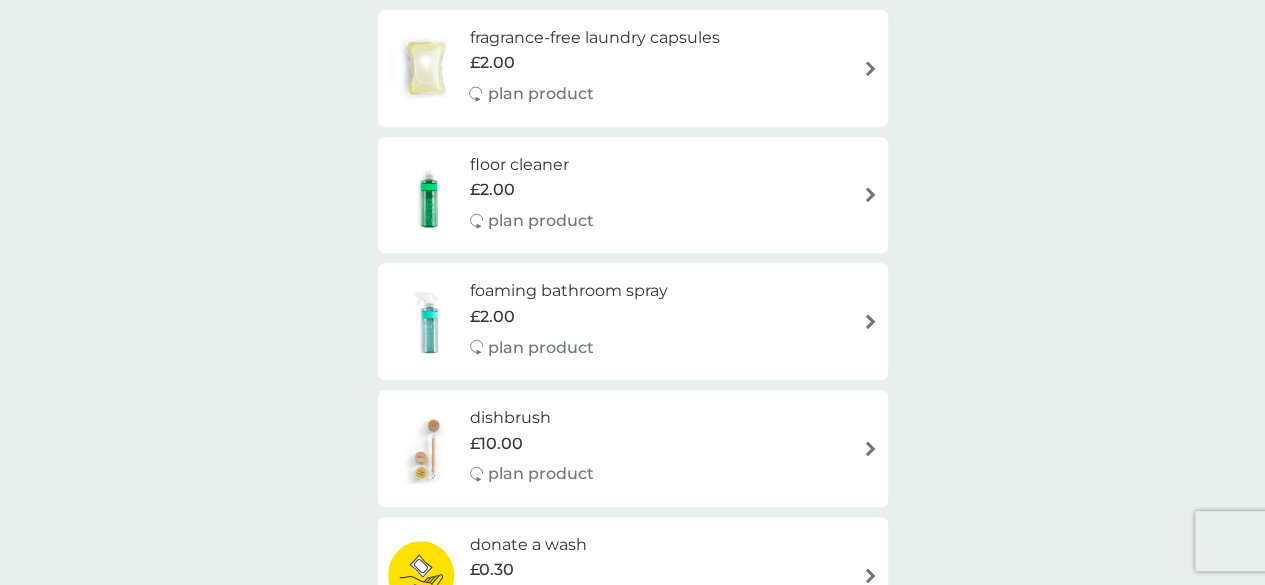 scroll, scrollTop: 553, scrollLeft: 0, axis: vertical 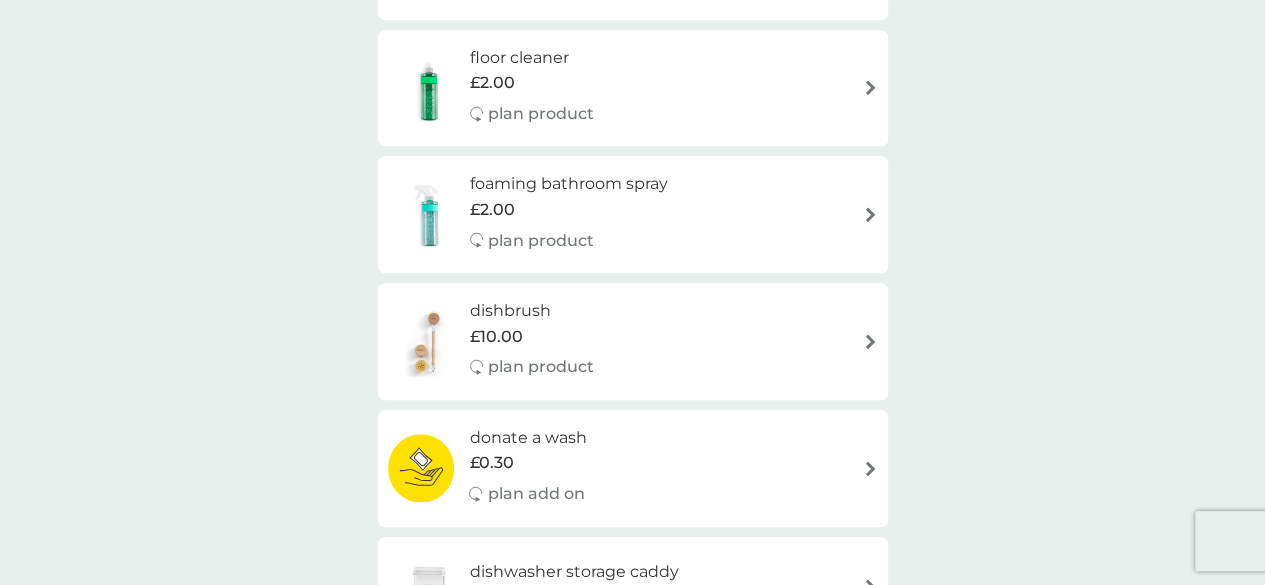 click on "dishbrush £10.00 plan product" at bounding box center [633, 341] 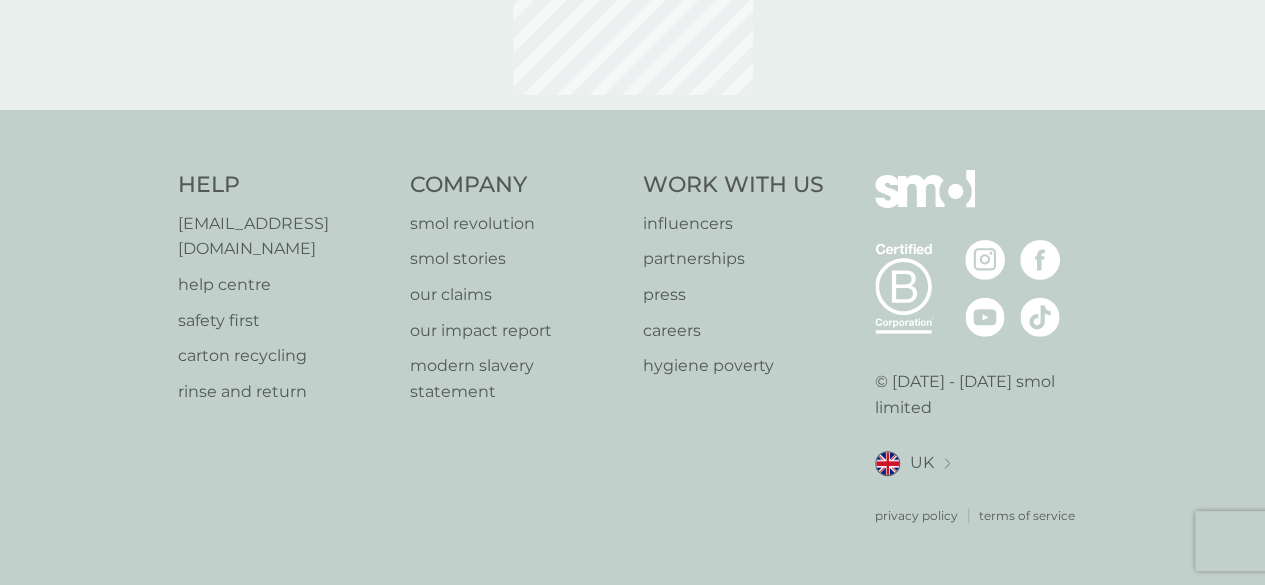 scroll, scrollTop: 0, scrollLeft: 0, axis: both 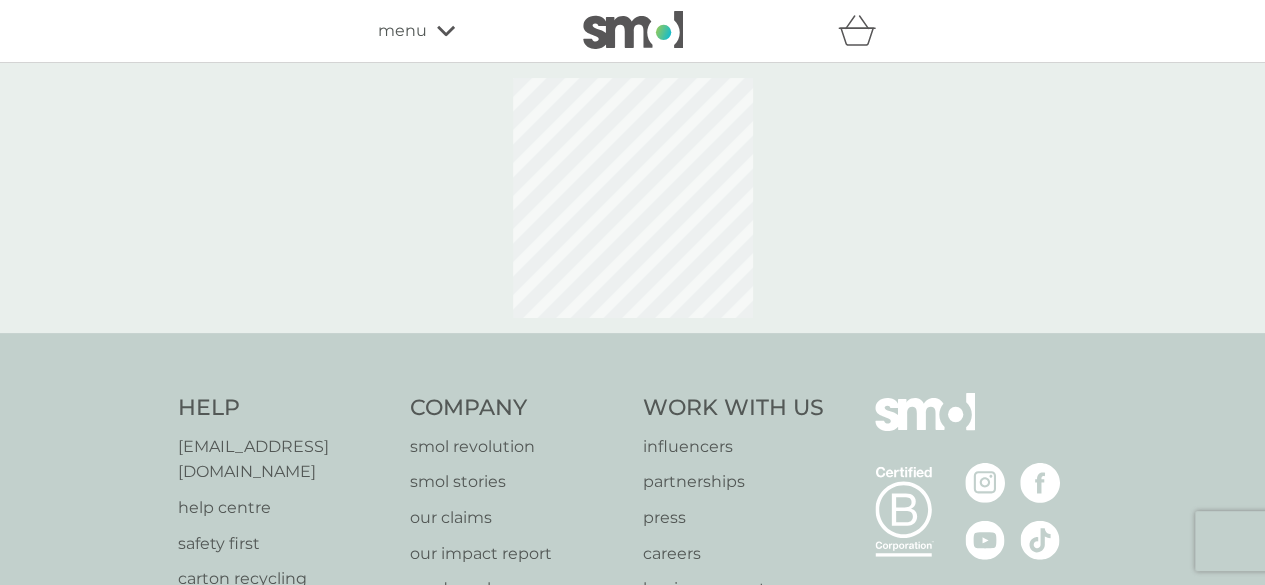 select on "245" 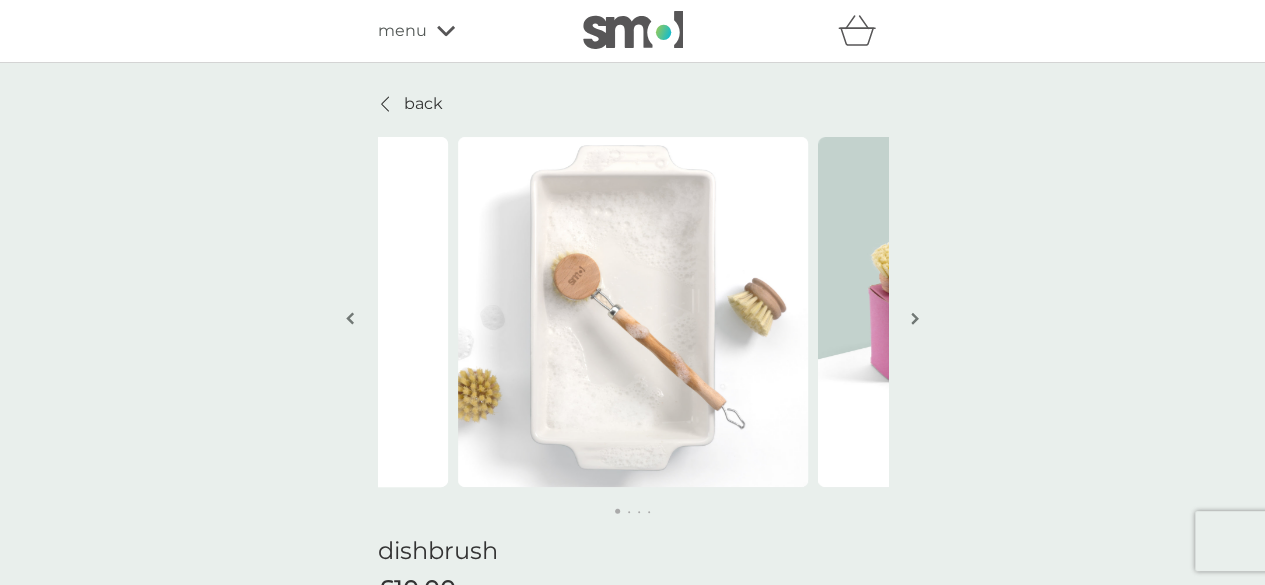 click at bounding box center (915, 320) 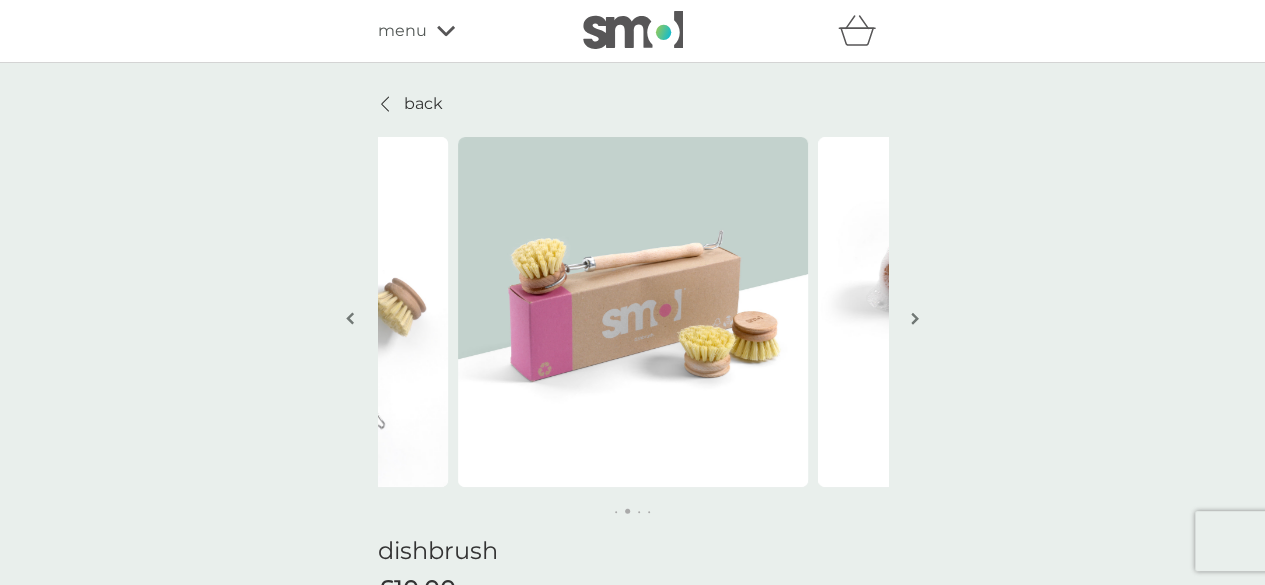 click at bounding box center (915, 320) 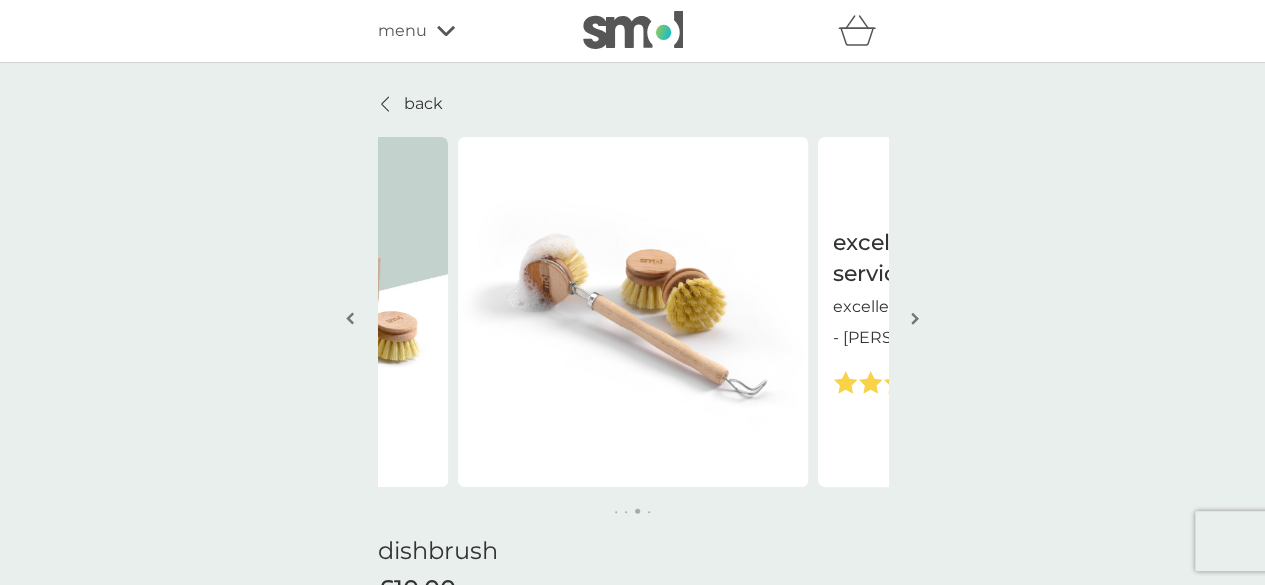click at bounding box center [915, 320] 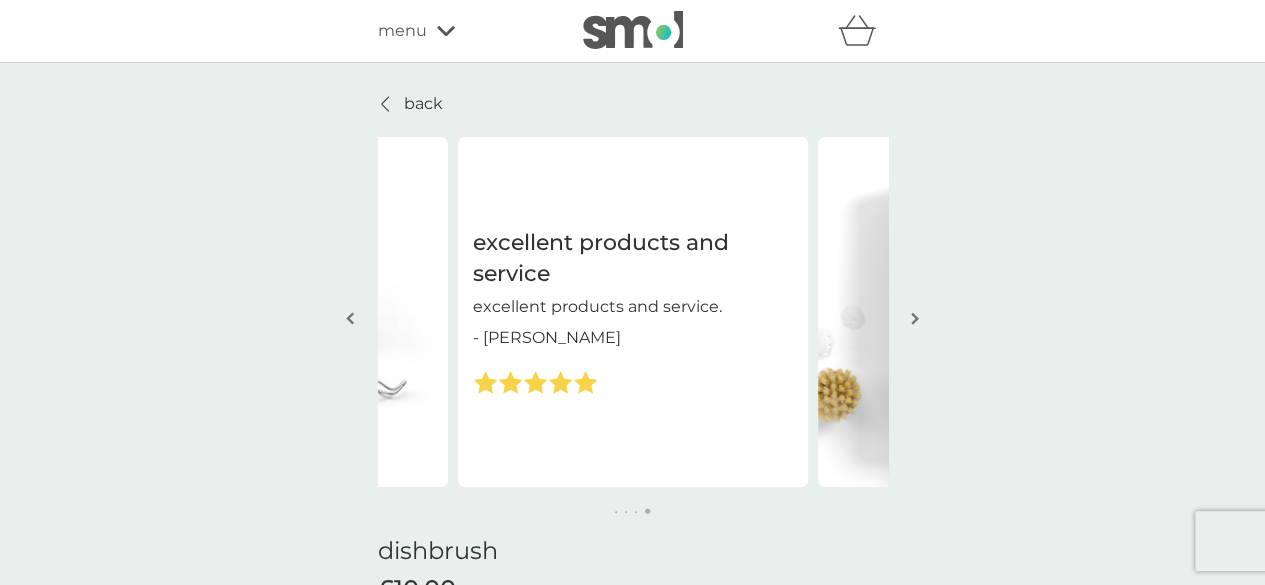 click at bounding box center (915, 320) 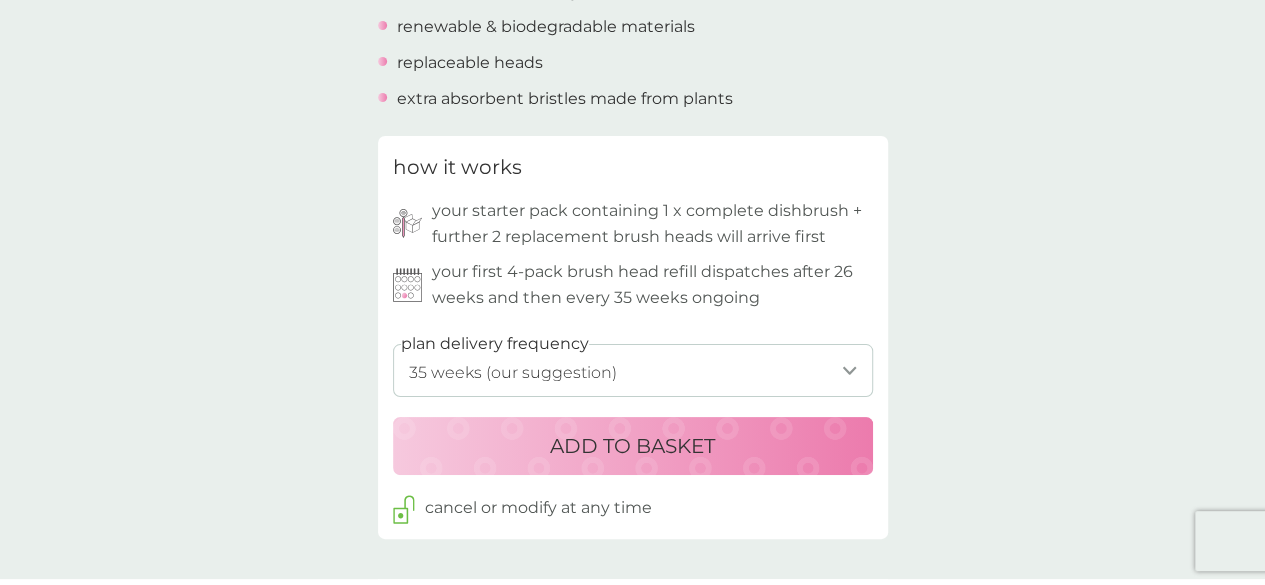 scroll, scrollTop: 850, scrollLeft: 0, axis: vertical 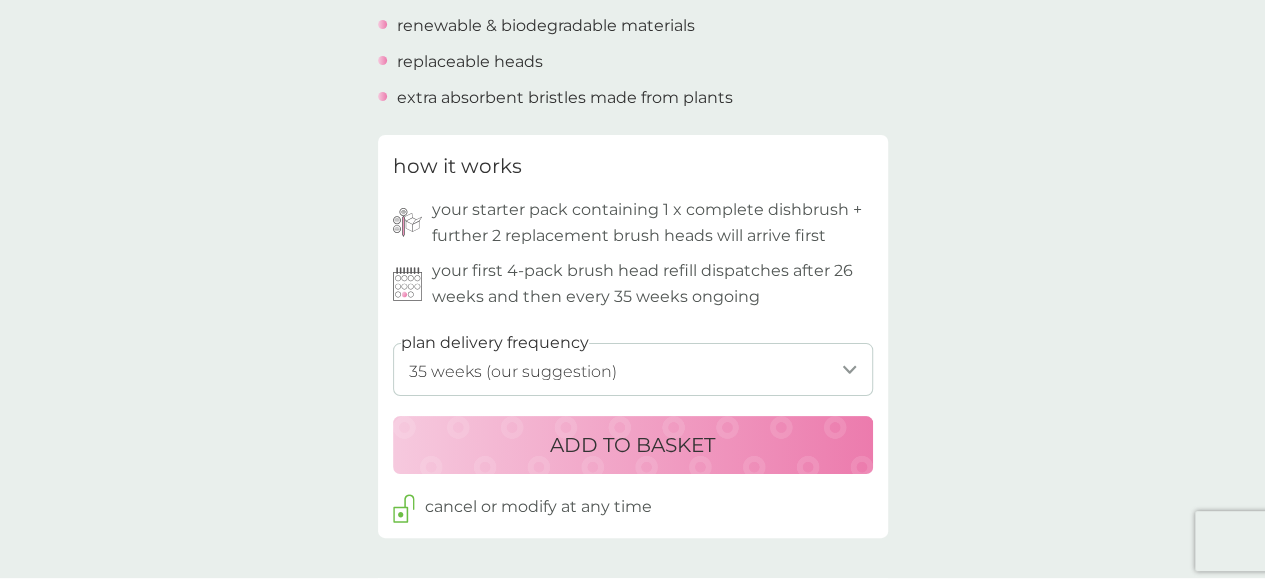 click on "1 week  2 weeks  3 weeks  4 weeks  5 weeks  6 weeks  7 weeks  8 weeks  9 weeks  10 weeks  11 weeks  12 weeks  13 weeks  14 weeks  15 weeks  16 weeks  17 weeks  18 weeks  19 weeks  20 weeks  21 weeks  22 weeks  23 weeks  24 weeks  25 weeks  26 weeks  27 weeks  28 weeks  29 weeks  30 weeks  31 weeks  32 weeks  33 weeks  34 weeks  35 weeks (our suggestion)" at bounding box center [633, 369] 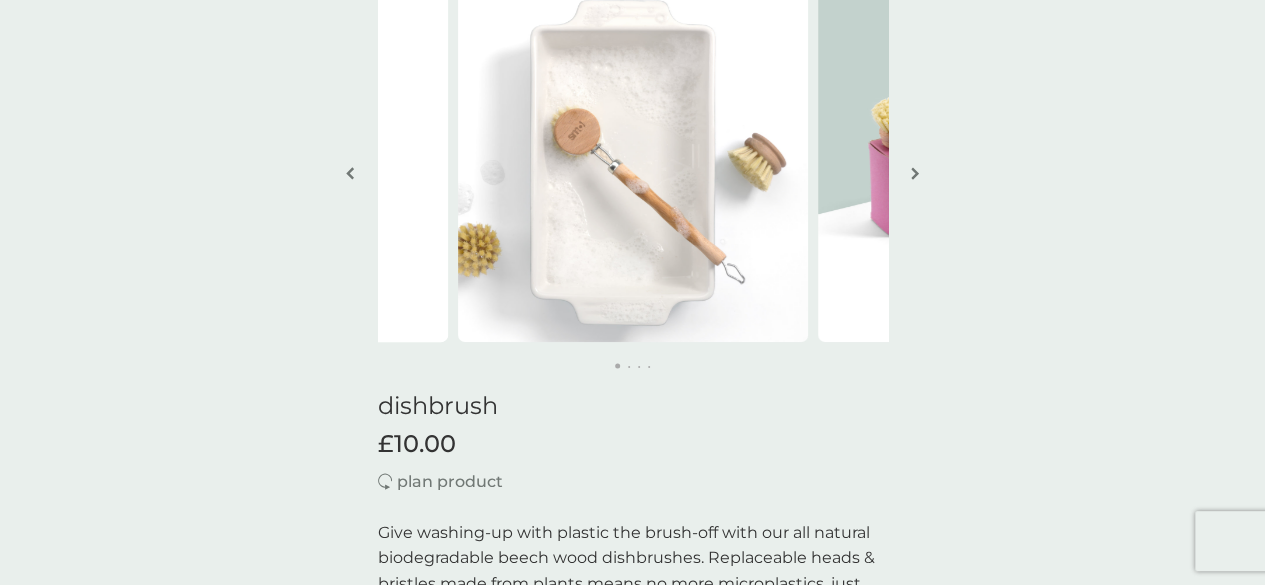 scroll, scrollTop: 0, scrollLeft: 0, axis: both 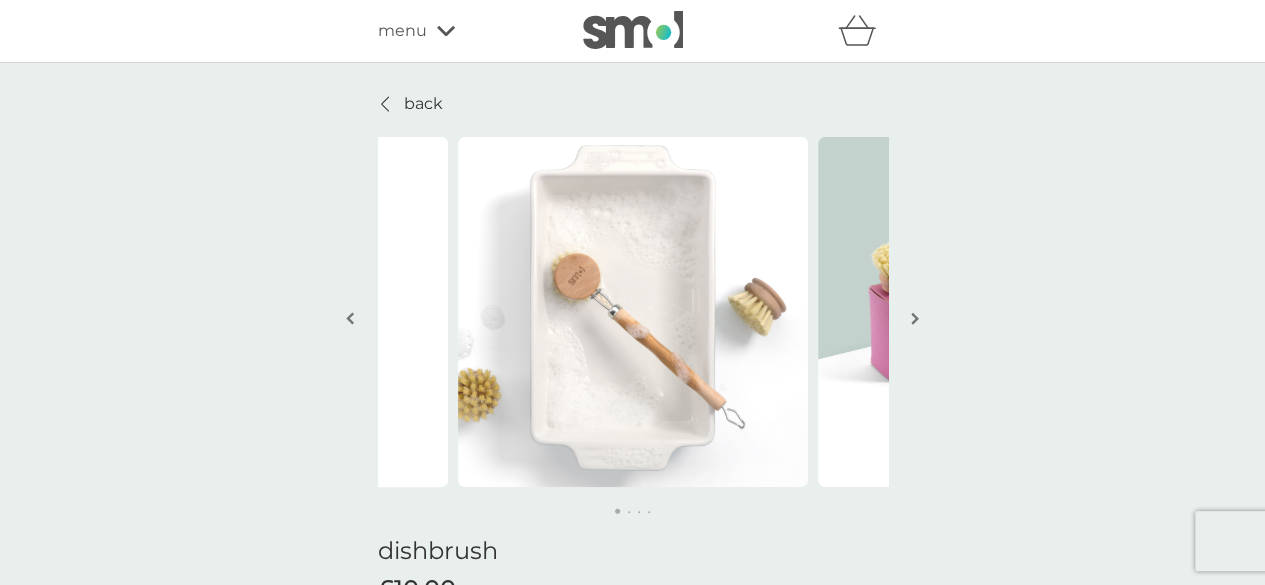 click at bounding box center [633, 30] 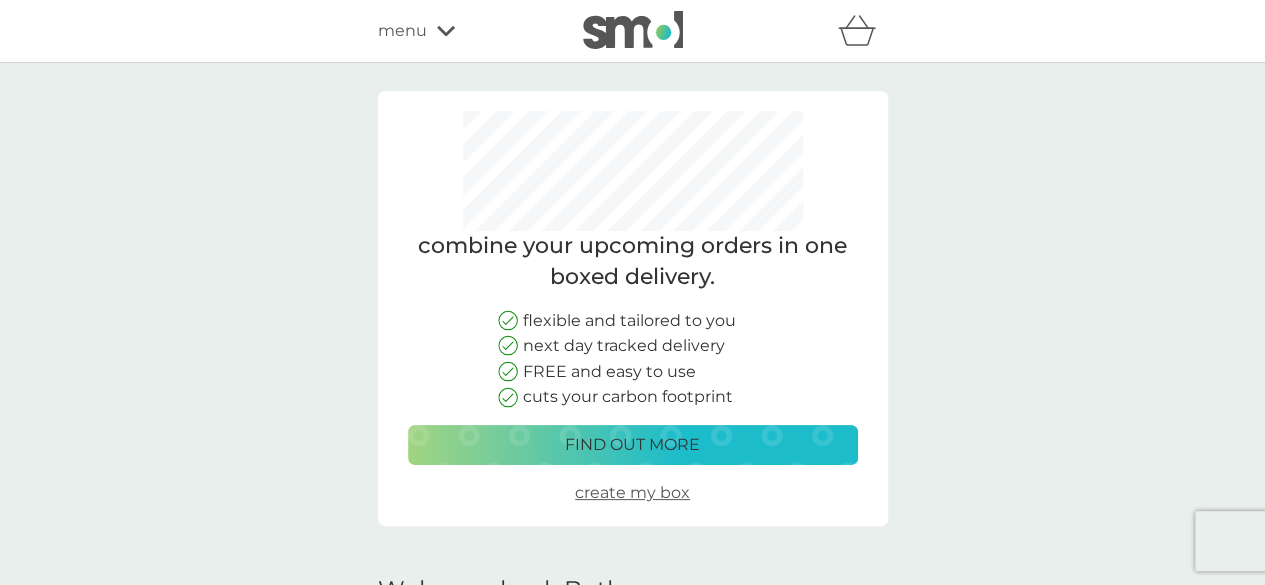 click at bounding box center [633, 30] 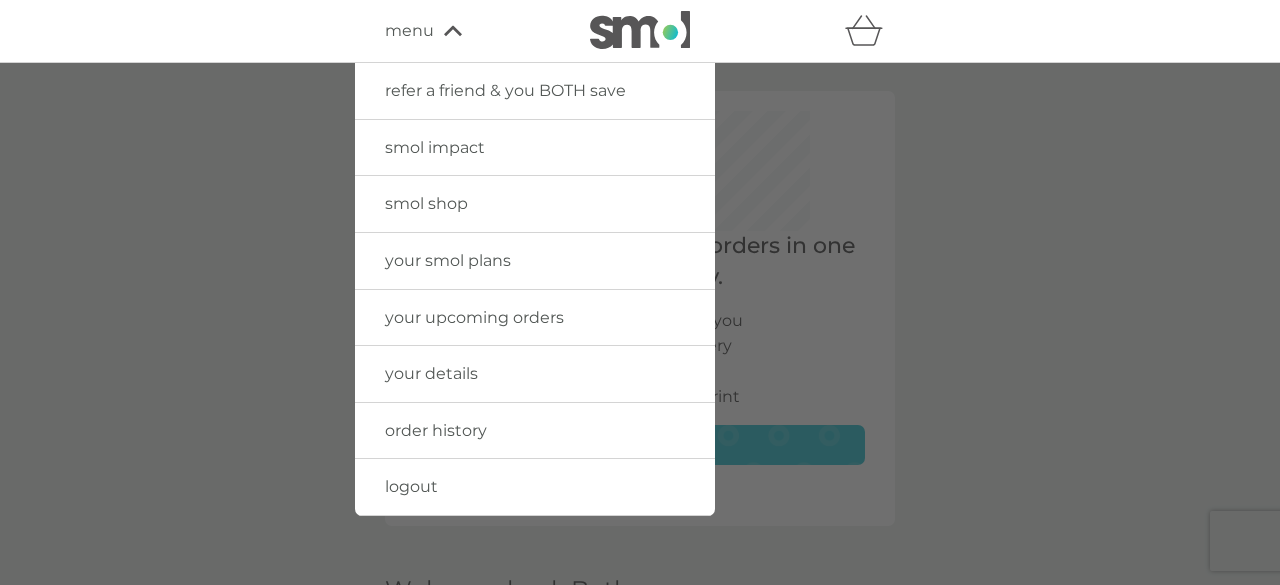 click on "your details" at bounding box center [431, 373] 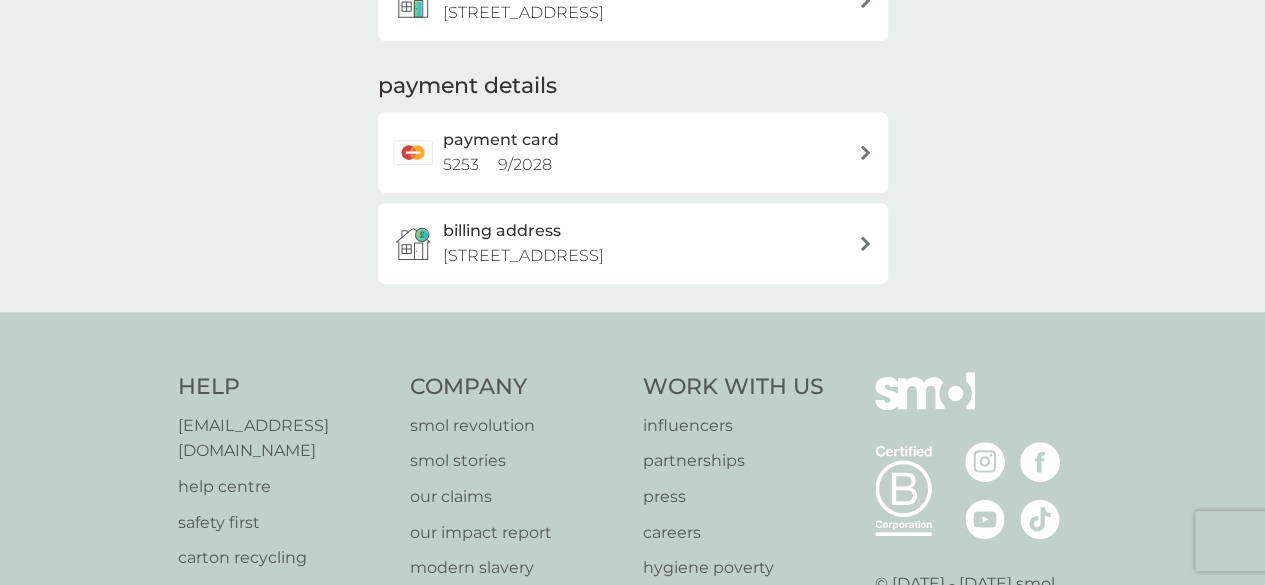 scroll, scrollTop: 0, scrollLeft: 0, axis: both 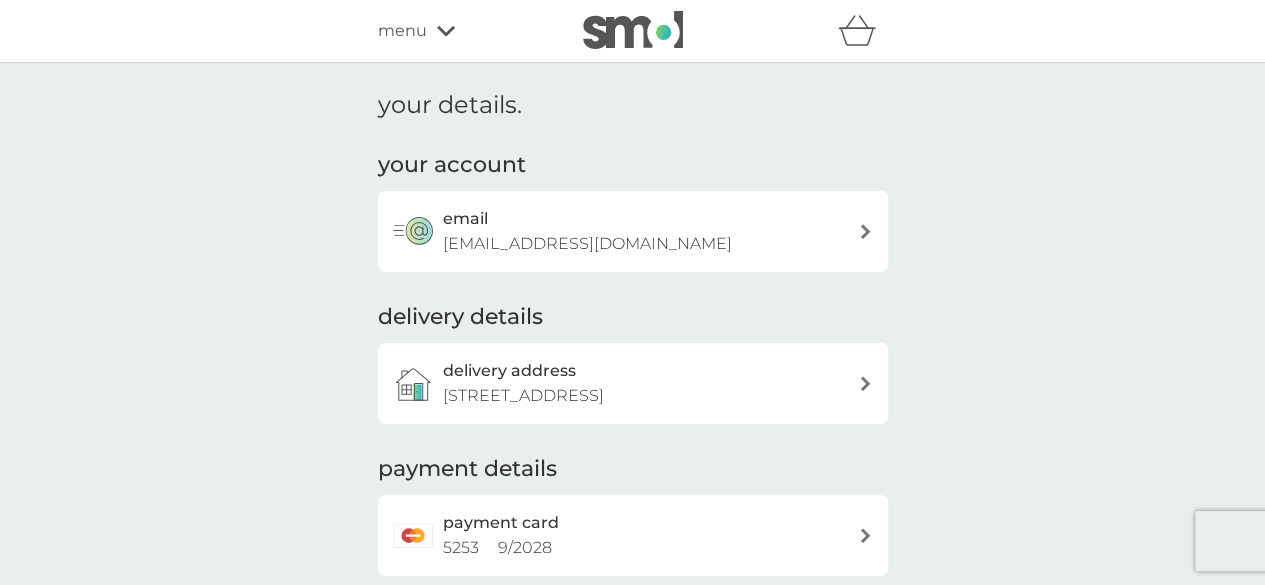 click 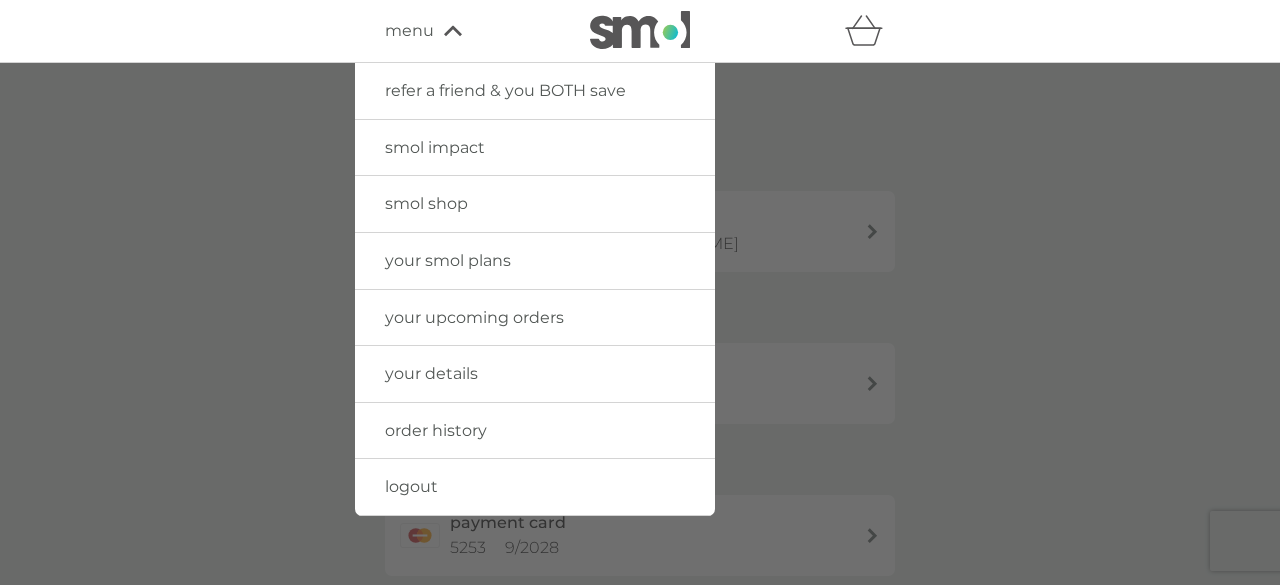 click on "your smol plans" at bounding box center [448, 260] 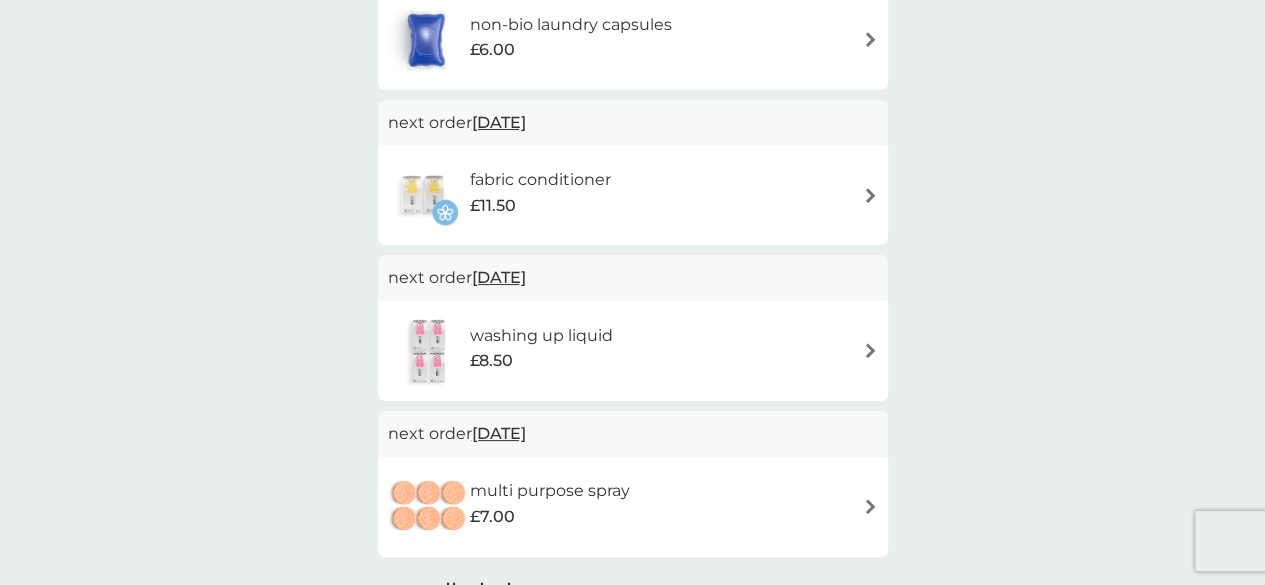 scroll, scrollTop: 416, scrollLeft: 0, axis: vertical 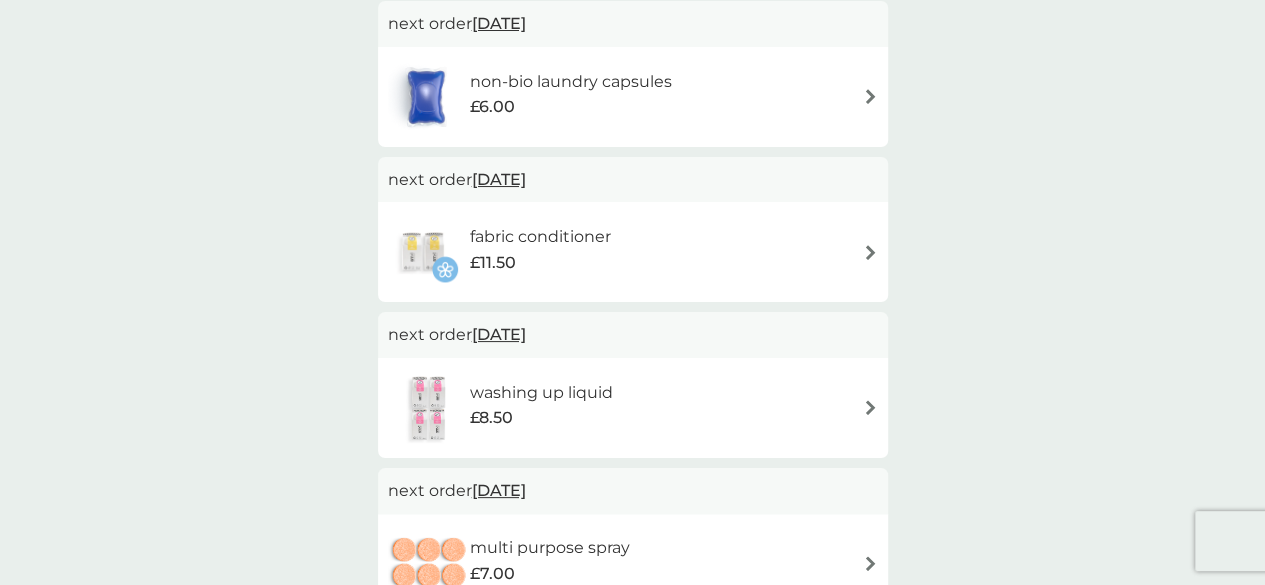 click on "27 Aug 2025" at bounding box center [499, 179] 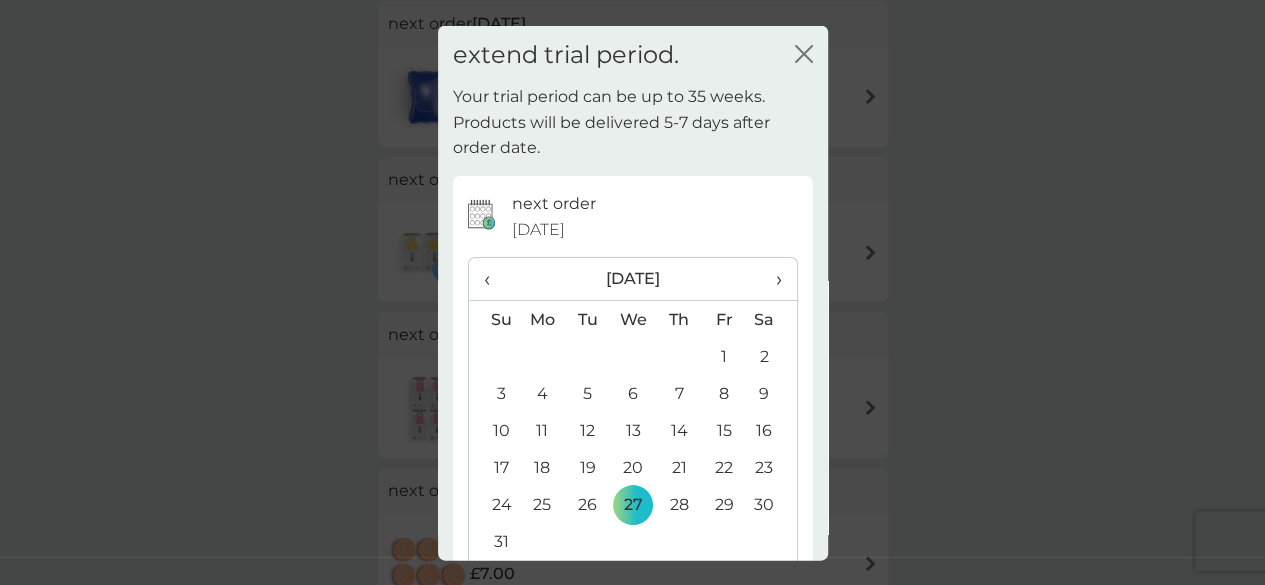 scroll, scrollTop: 0, scrollLeft: 0, axis: both 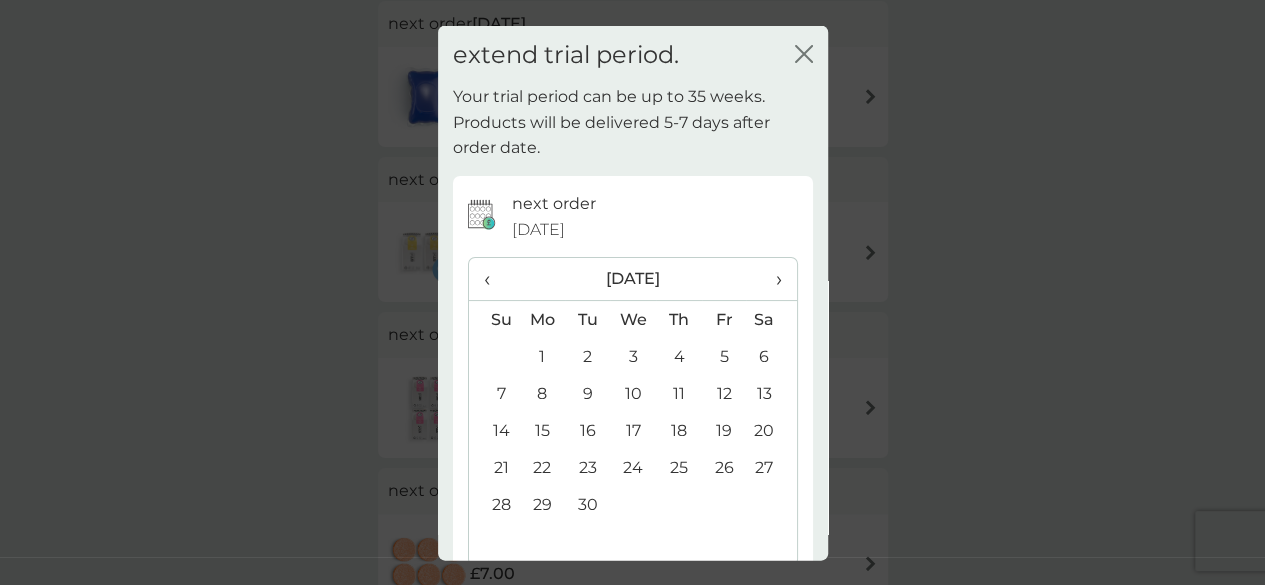 click on "24" at bounding box center [633, 467] 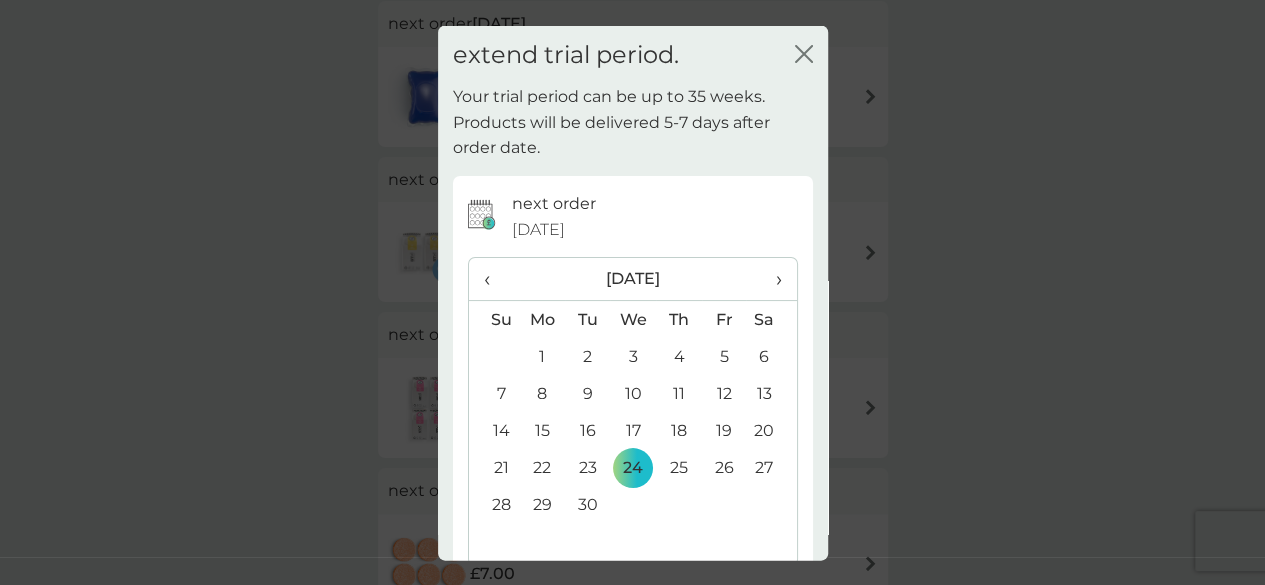 scroll, scrollTop: 107, scrollLeft: 0, axis: vertical 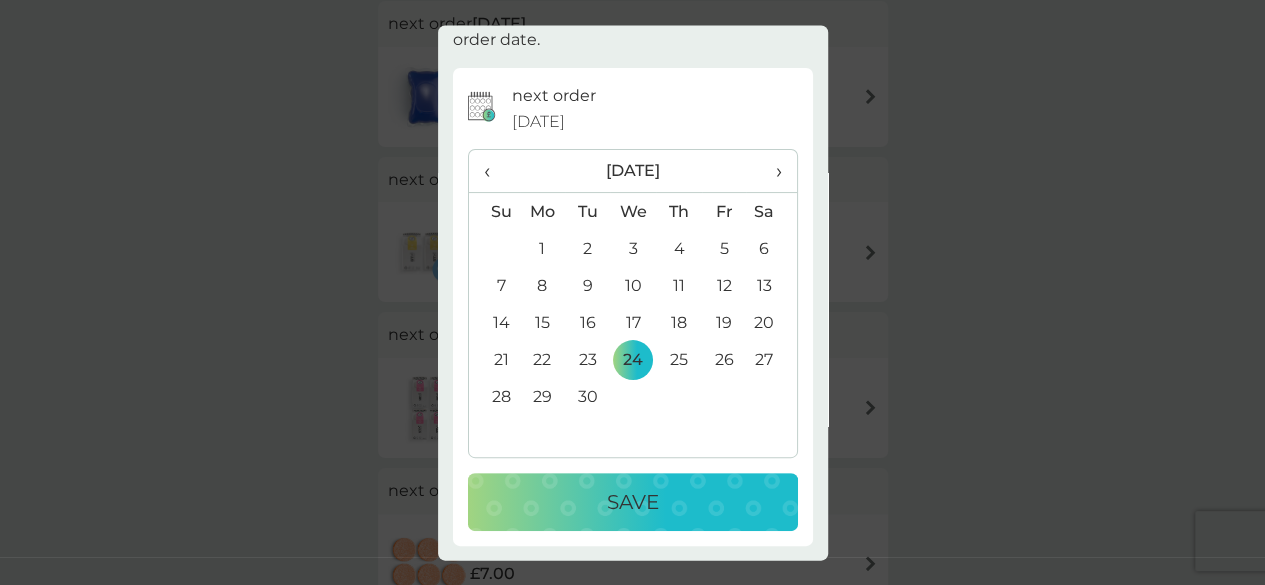 click on "Save" at bounding box center [633, 503] 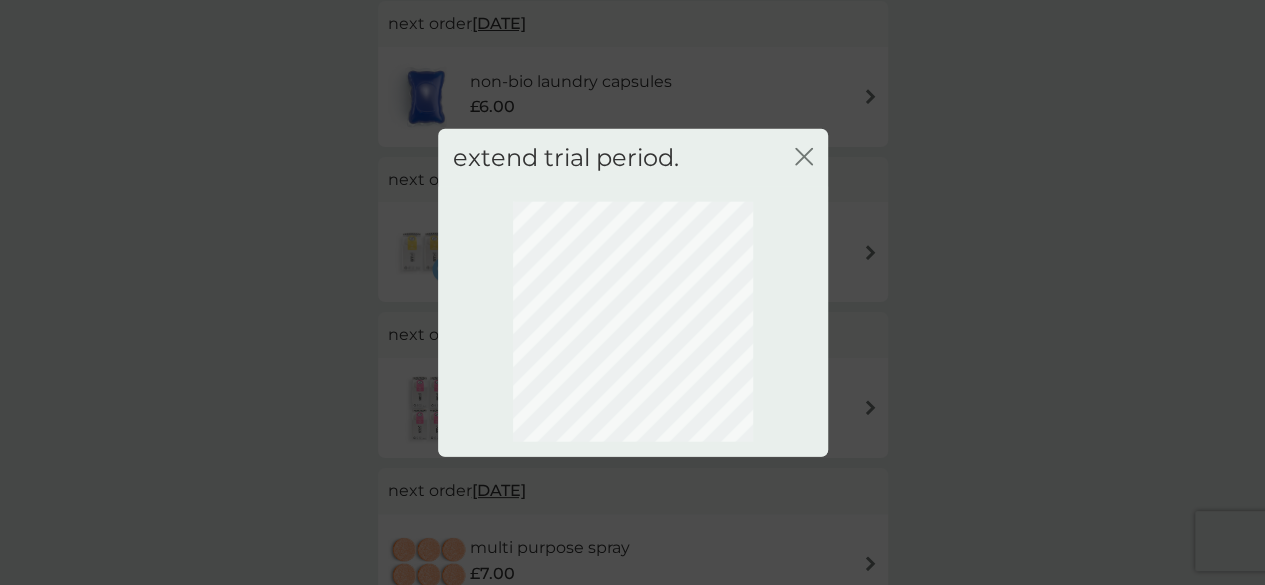 scroll, scrollTop: 0, scrollLeft: 0, axis: both 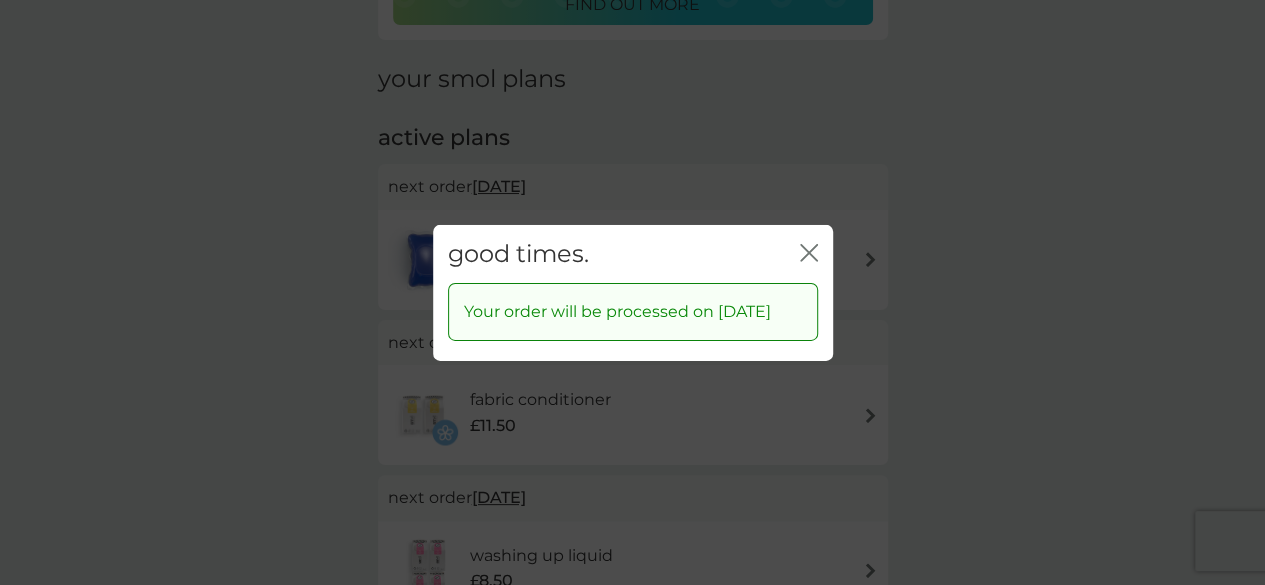 click 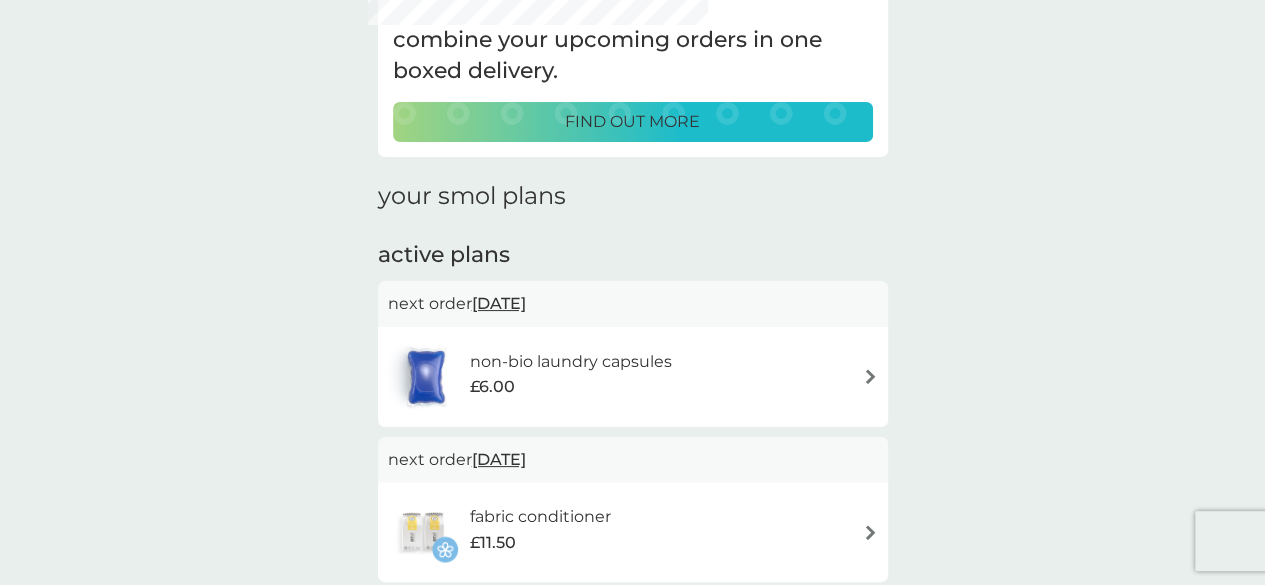scroll, scrollTop: 0, scrollLeft: 0, axis: both 